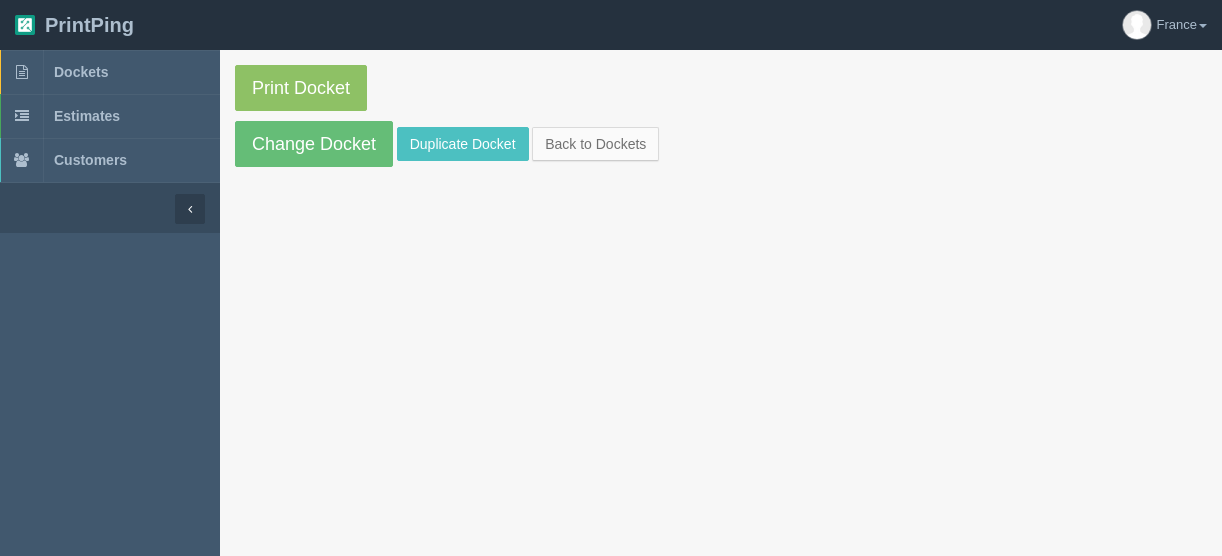 scroll, scrollTop: 0, scrollLeft: 0, axis: both 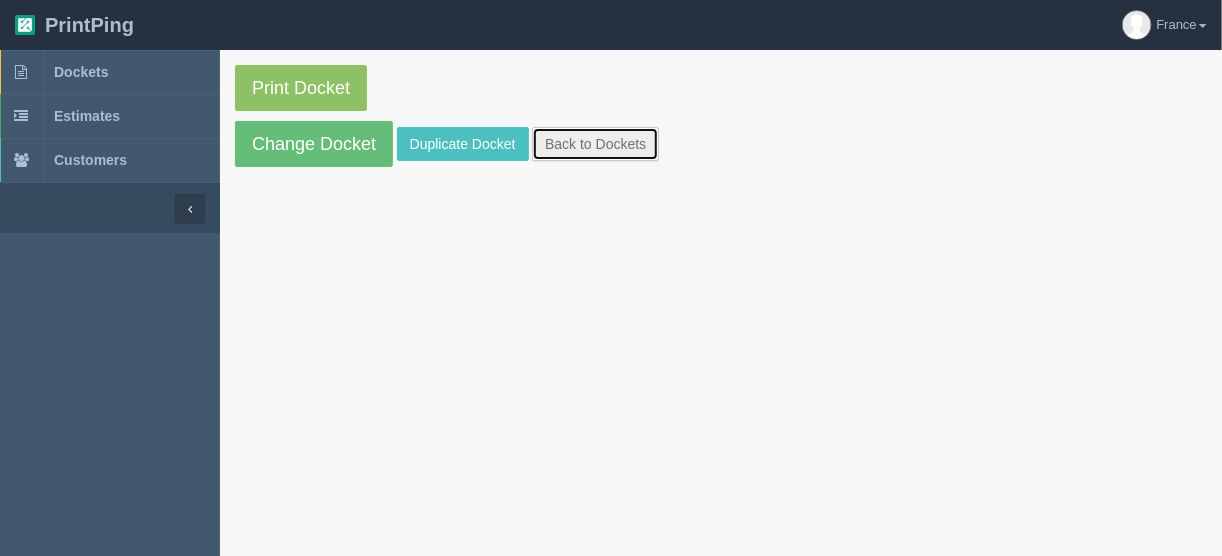 drag, startPoint x: 570, startPoint y: 145, endPoint x: 583, endPoint y: 145, distance: 13 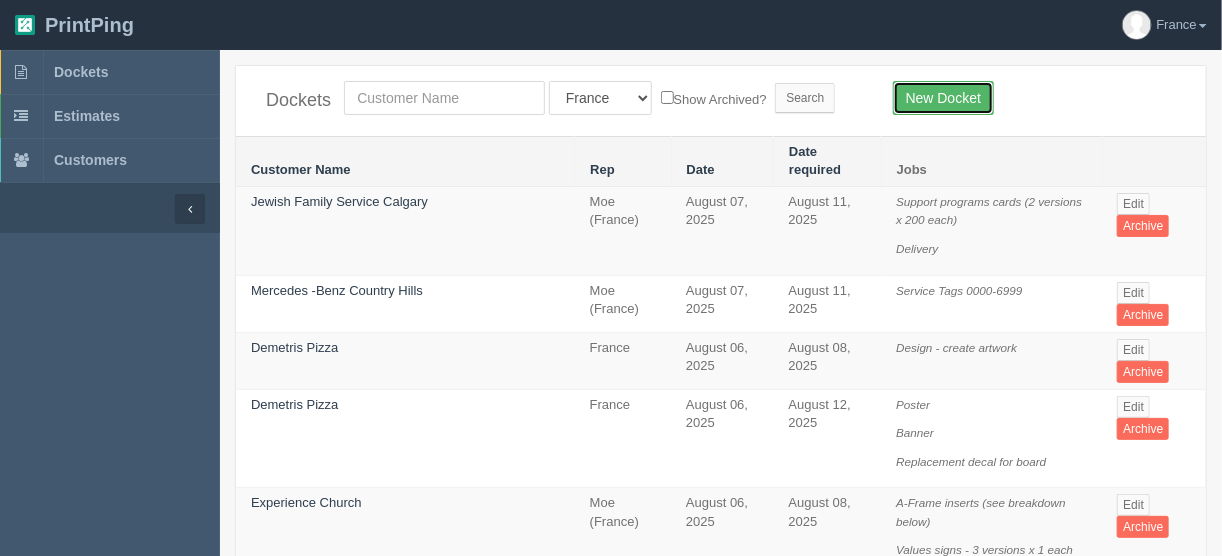 click on "New Docket" at bounding box center (943, 98) 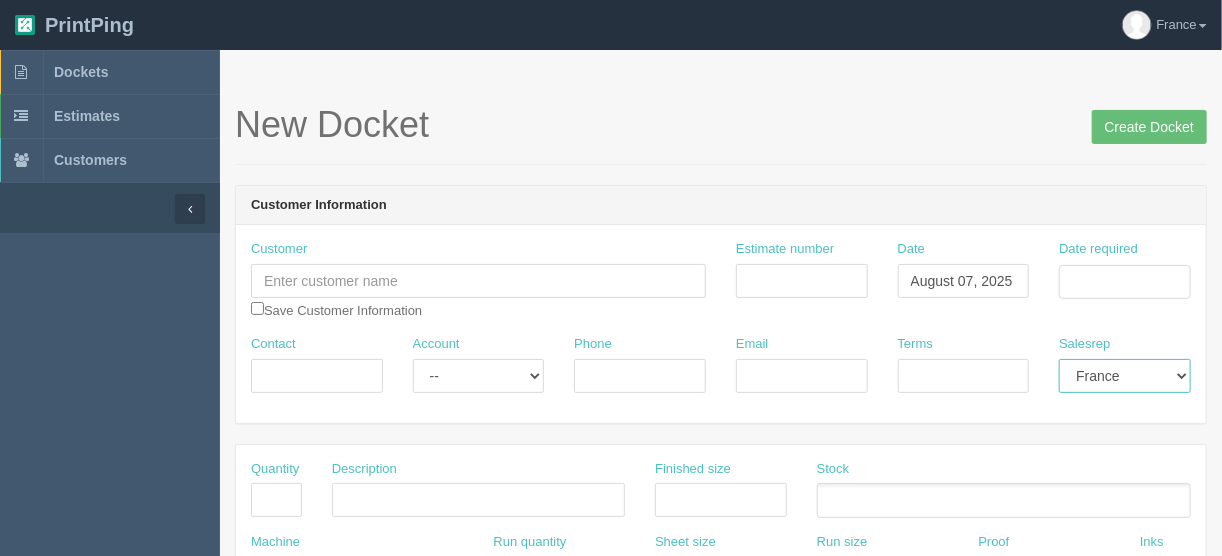 click on "[FIRST]
[FIRST]
[FIRST]
[FIRST]
[FIRST]
[FIRST]
[FIRST]
[FIRST]
[FIRST]
[FIRST]
[FIRST]
[FIRST]
[FIRST]
[FIRST]
[FIRST]
[FIRST]
[FIRST]
[FIRST]
[FIRST]
[FIRST]
[FIRST]
[FIRST]
[FIRST]
[FIRST]" at bounding box center [1125, 376] 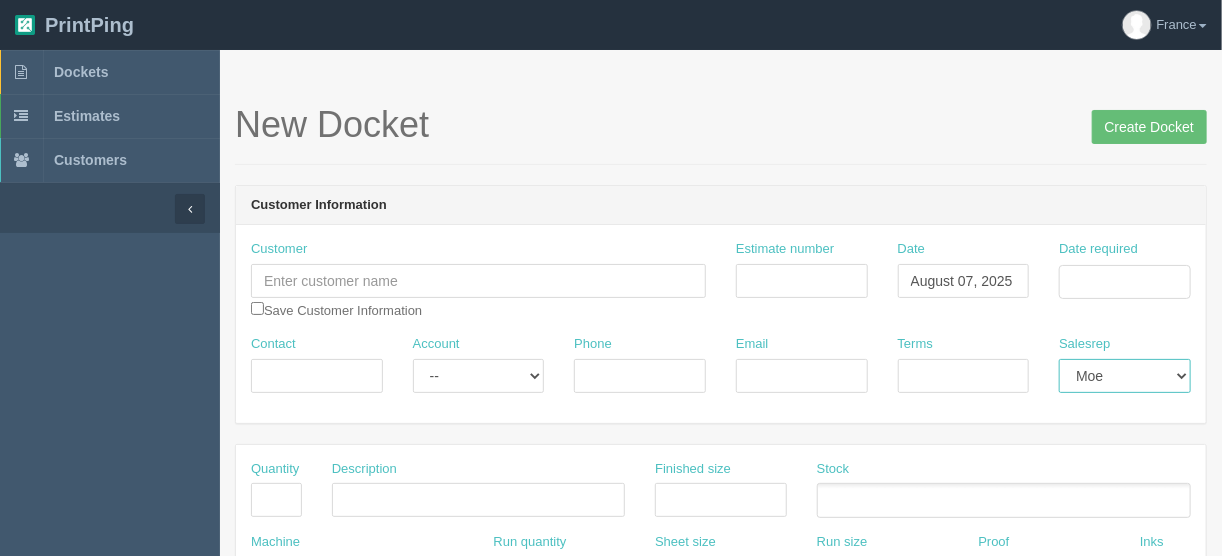 click on "[FIRST]
[FIRST]
[FIRST]
[FIRST]
[FIRST]
[FIRST]
[FIRST]
[FIRST]
[FIRST]
[FIRST]
[FIRST]
[FIRST]
[FIRST]
[FIRST]
[FIRST]
[FIRST]
[FIRST]
[FIRST]
[FIRST]
[FIRST]
[FIRST]
[FIRST]
[FIRST]
[FIRST]" at bounding box center (1125, 376) 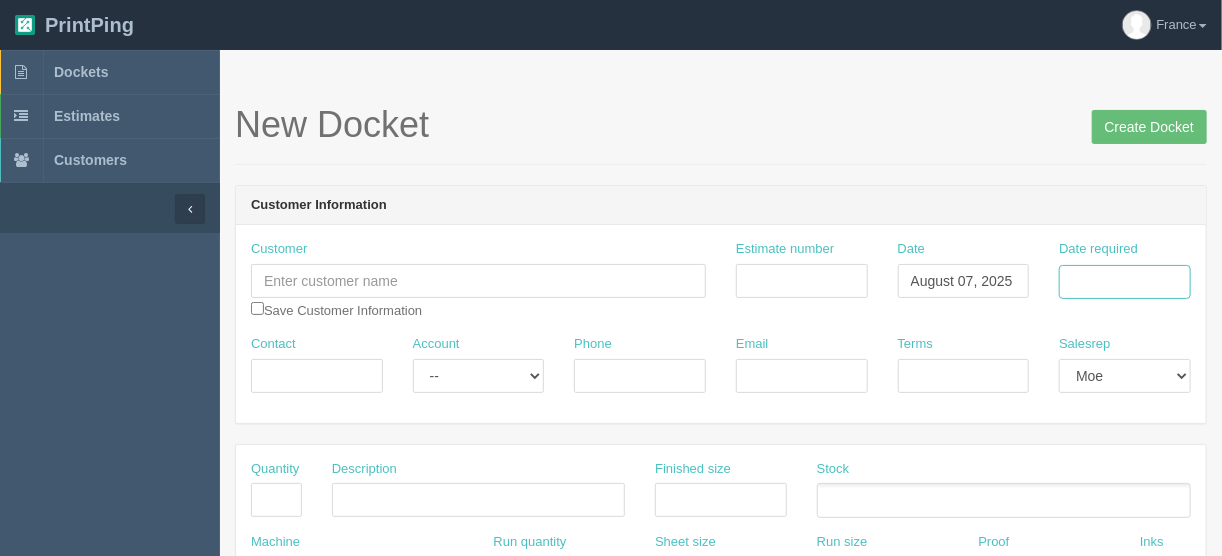 click on "Date required" at bounding box center [1125, 282] 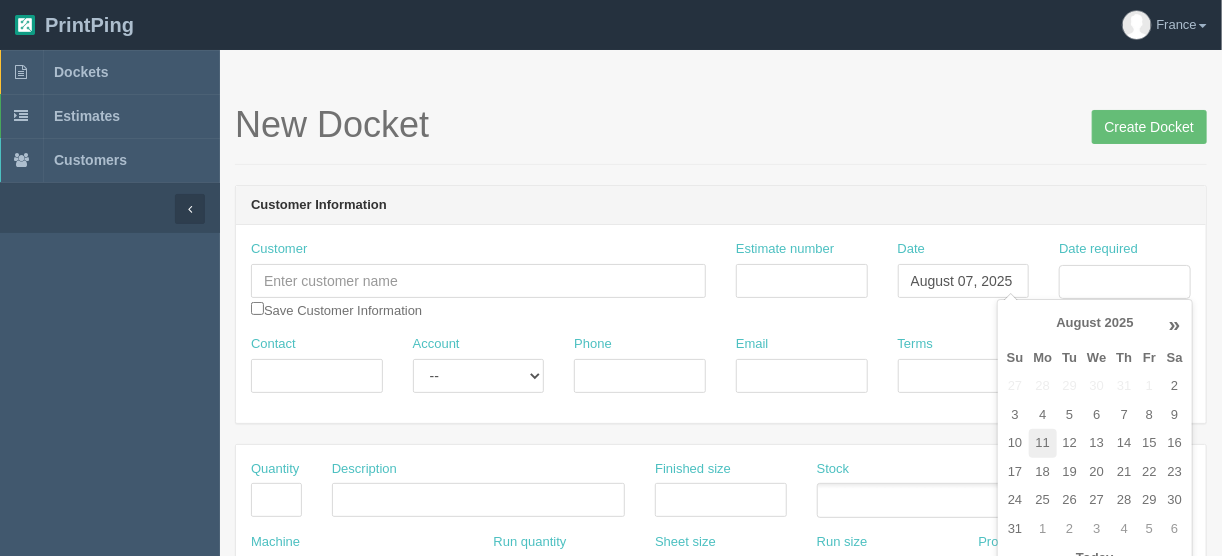 click on "11" at bounding box center (1043, 443) 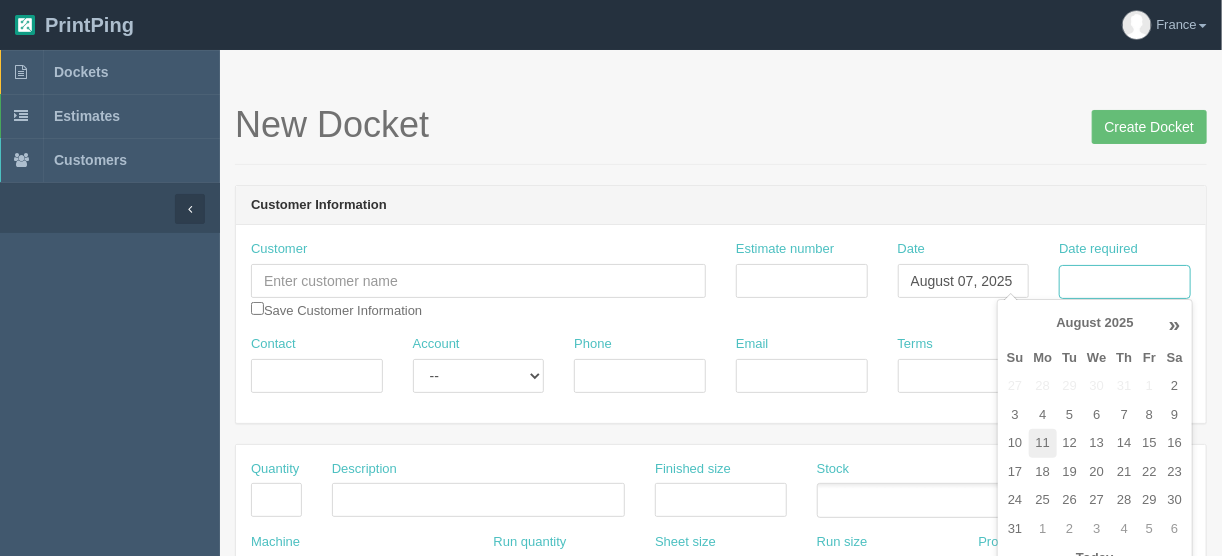 type on "August 11, 2025" 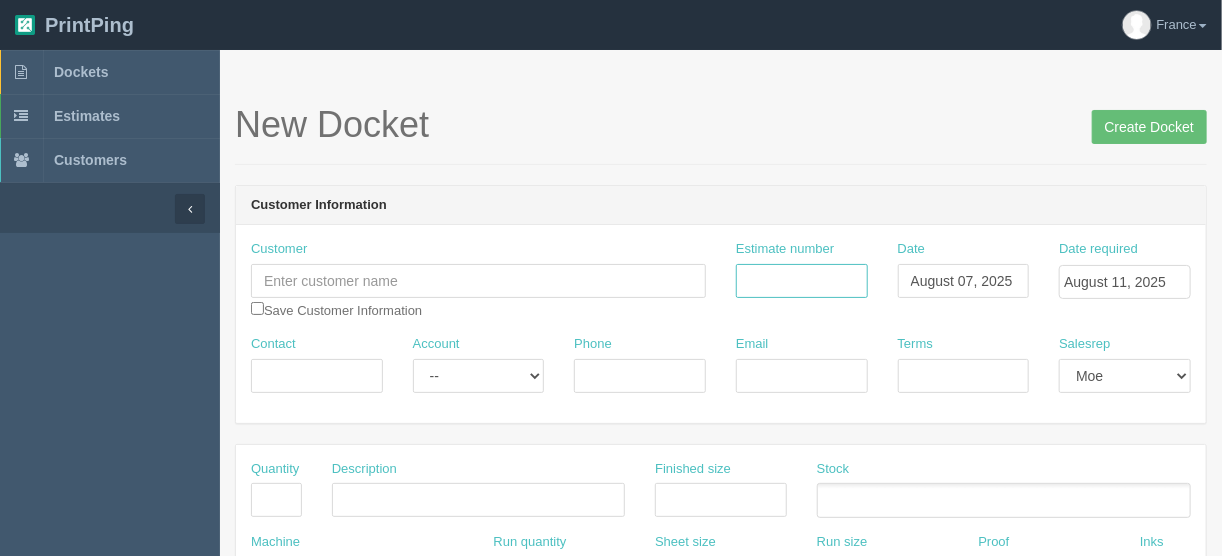 drag, startPoint x: 759, startPoint y: 273, endPoint x: 716, endPoint y: 294, distance: 47.853943 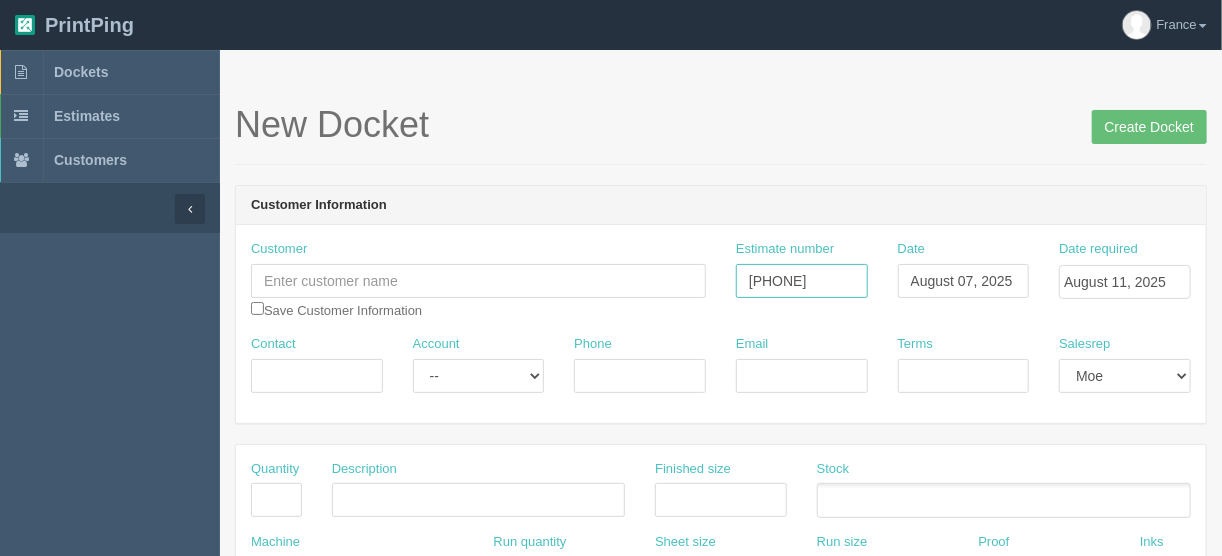 type on "[PHONE]" 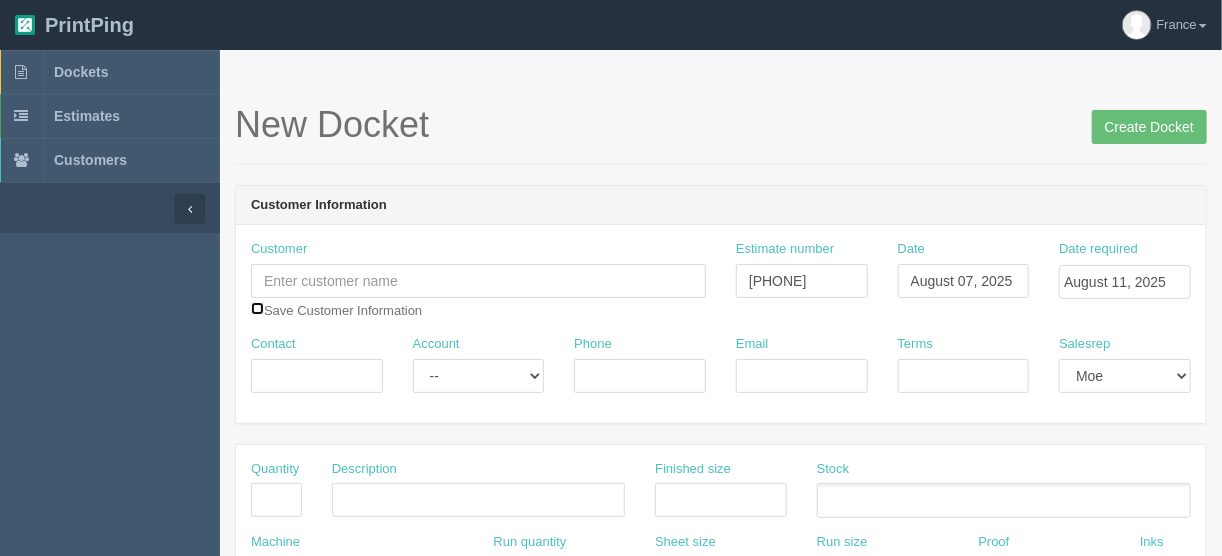 click at bounding box center (257, 308) 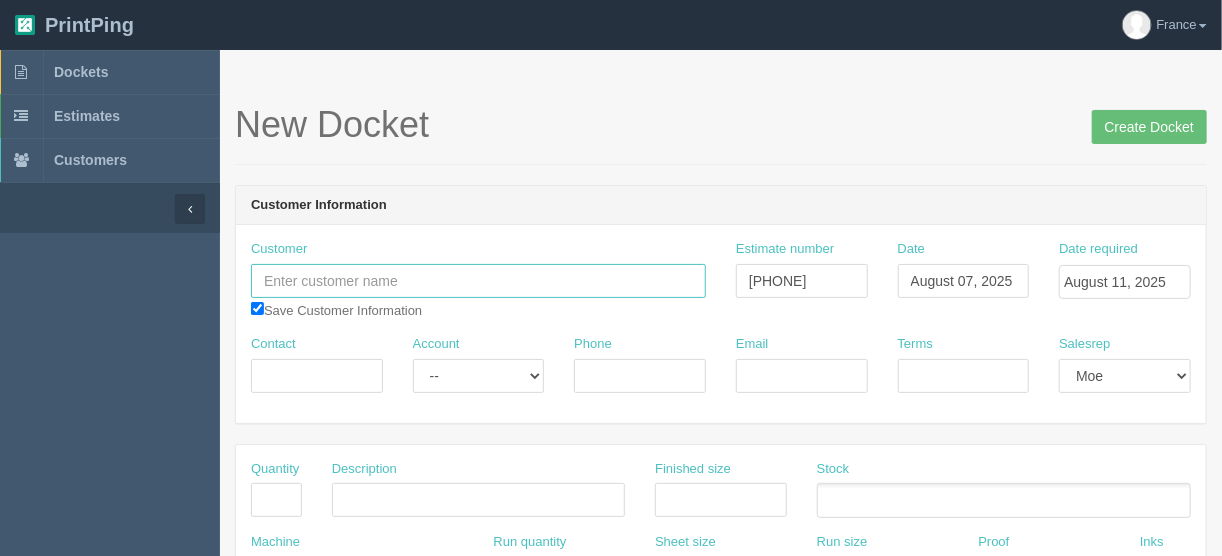 drag, startPoint x: 270, startPoint y: 275, endPoint x: 286, endPoint y: 270, distance: 16.763054 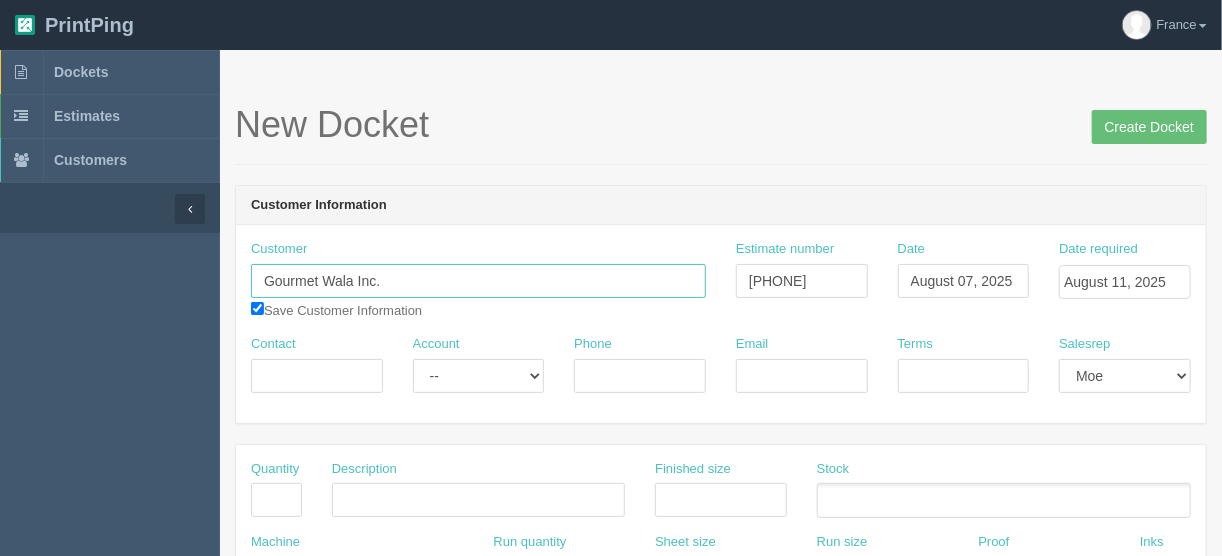 type on "Gourmet Wala Inc." 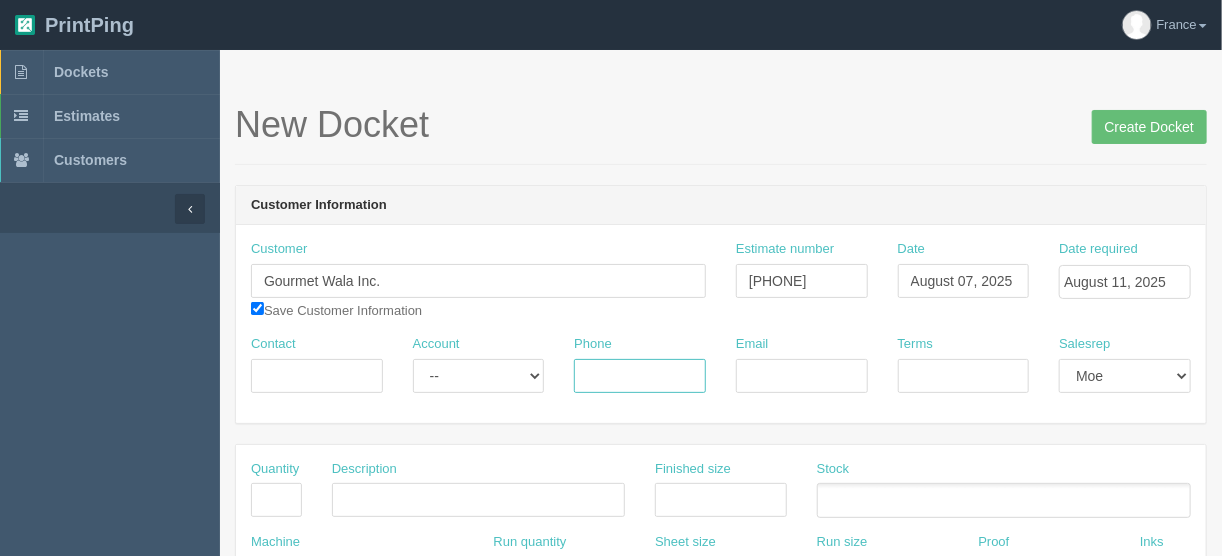 click on "Phone" at bounding box center [640, 376] 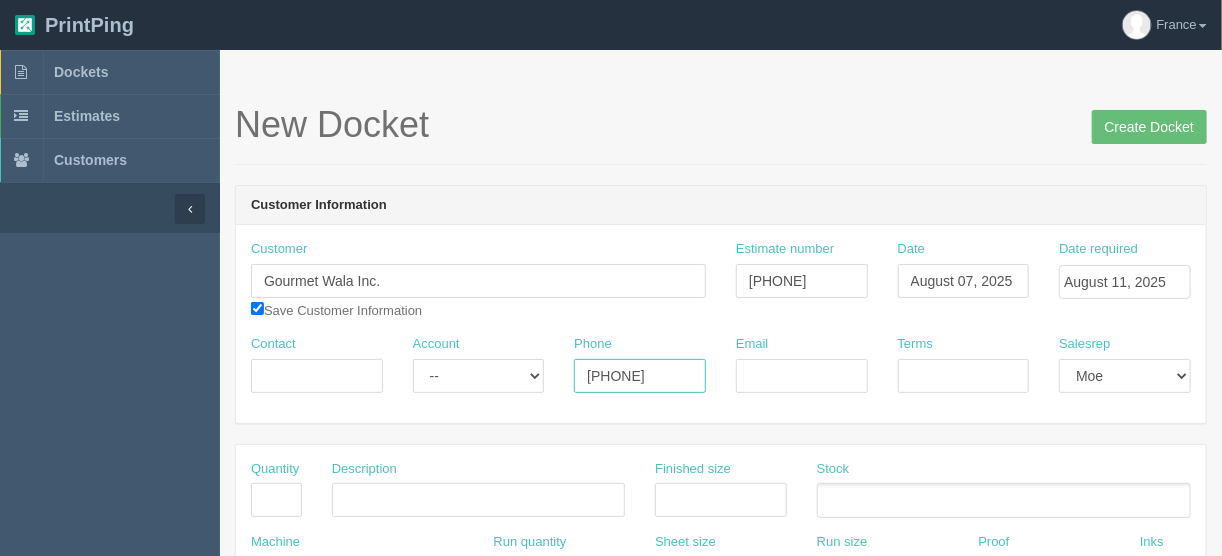 type on "[PHONE]" 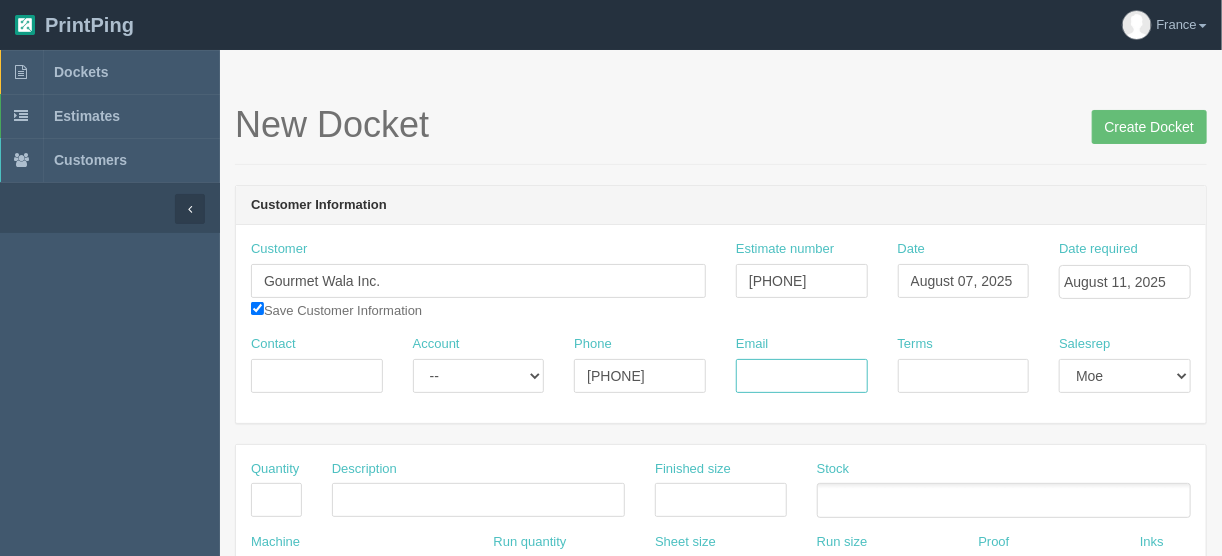 click on "Email" at bounding box center [802, 376] 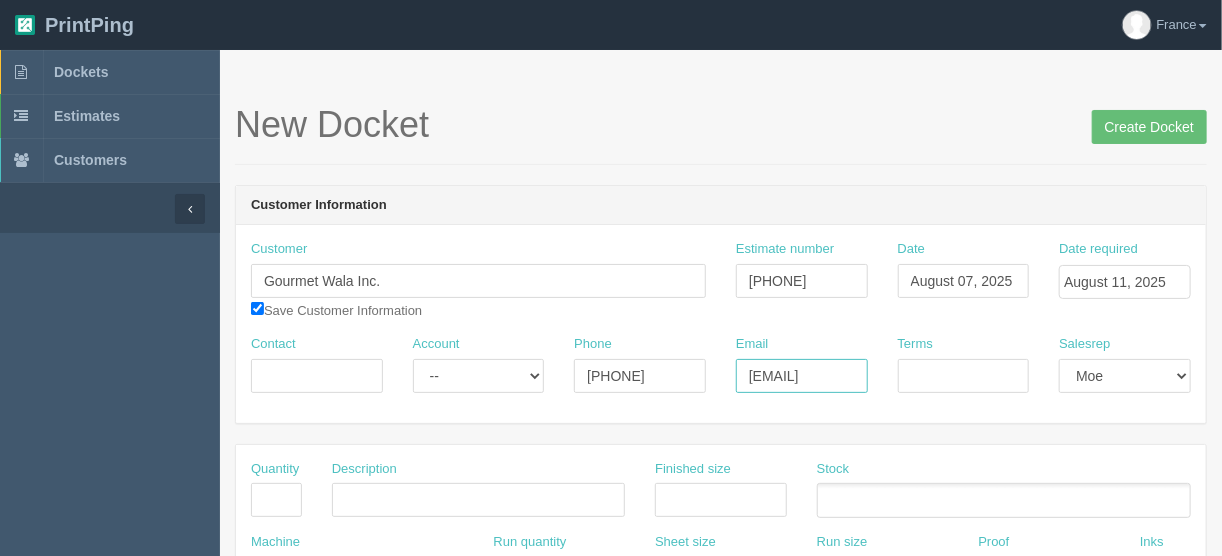 scroll, scrollTop: 0, scrollLeft: 65, axis: horizontal 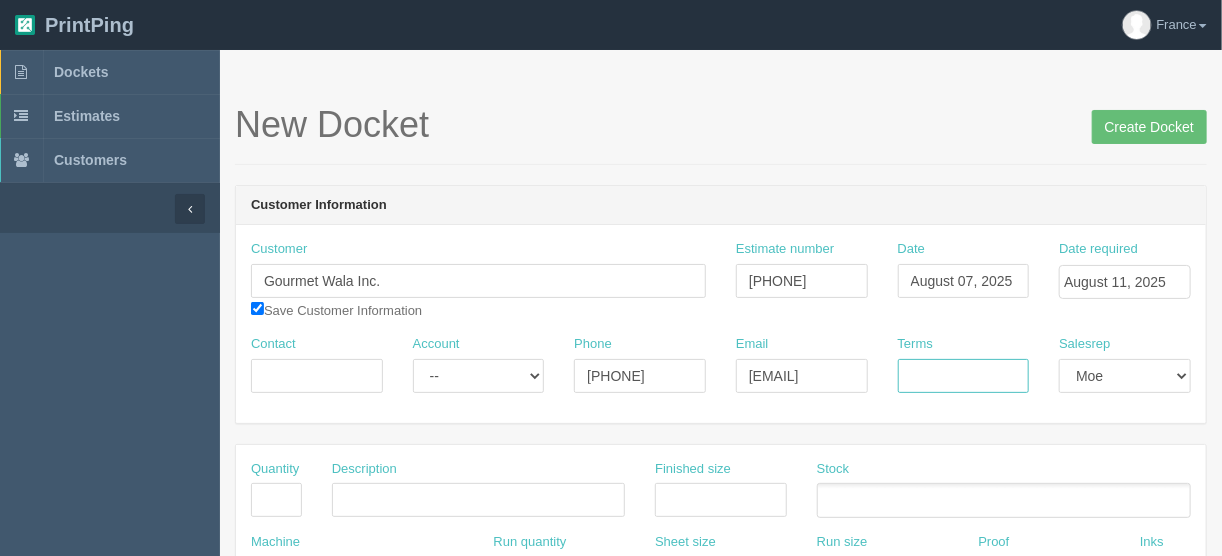 click on "Terms" at bounding box center [964, 376] 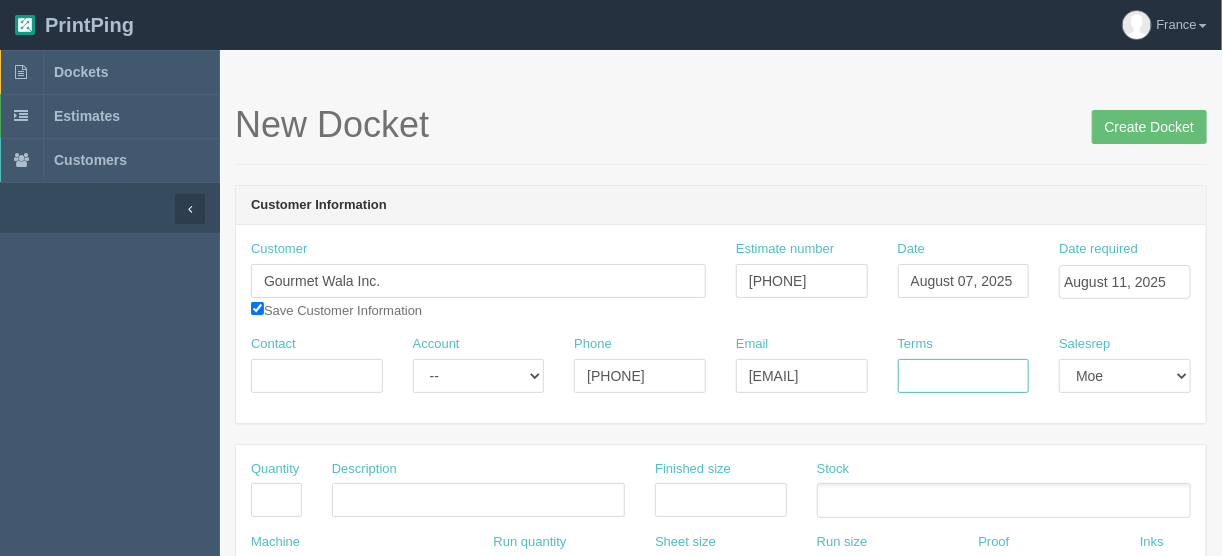 type on "COD" 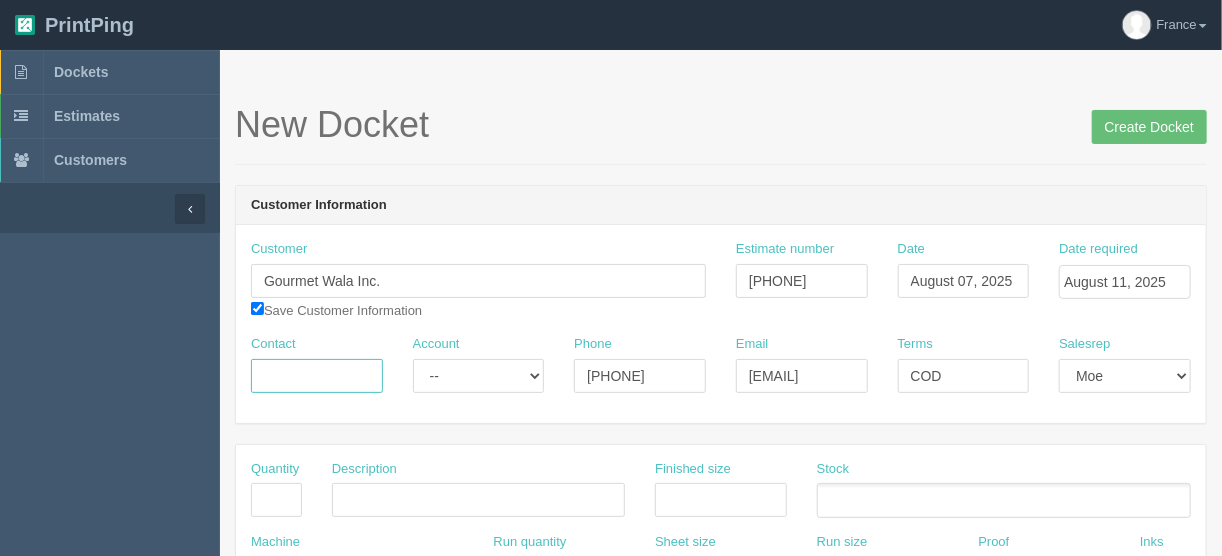 click on "Contact" at bounding box center (317, 376) 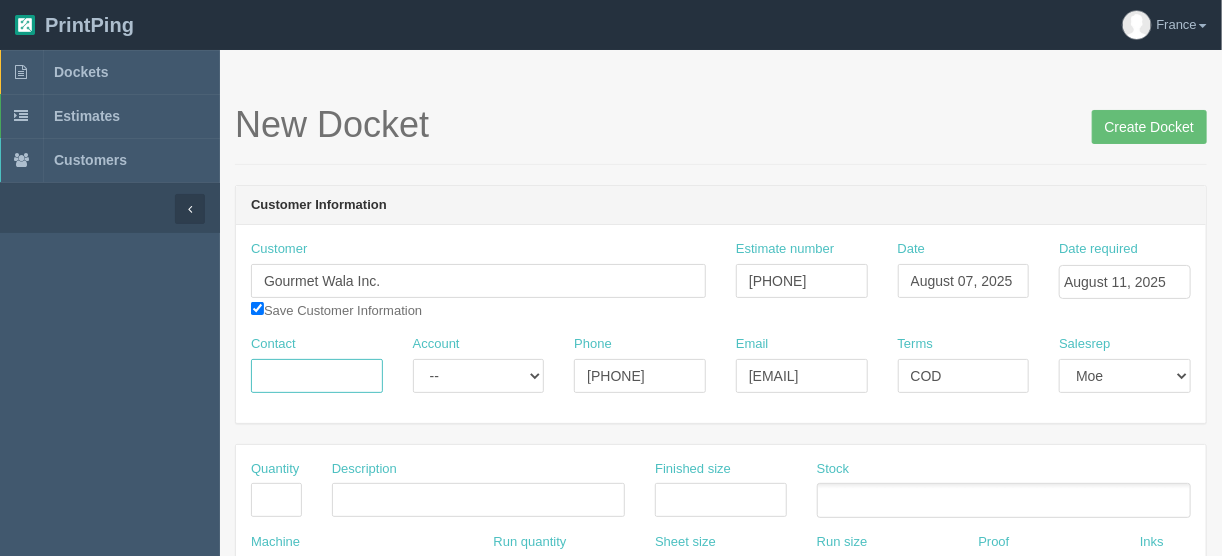 click on "Contact" at bounding box center (317, 376) 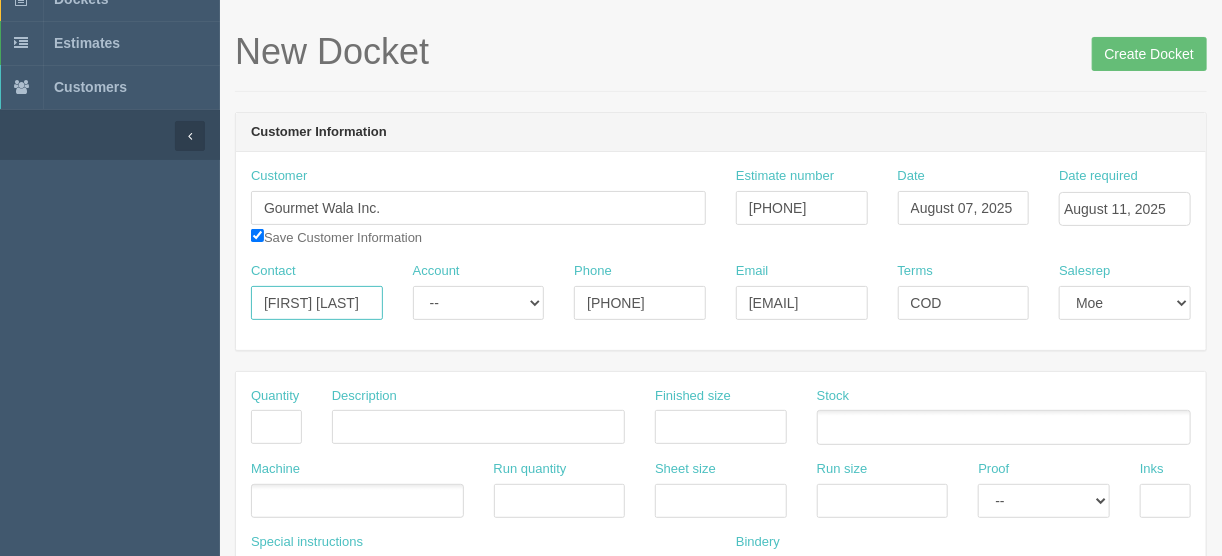 scroll, scrollTop: 160, scrollLeft: 0, axis: vertical 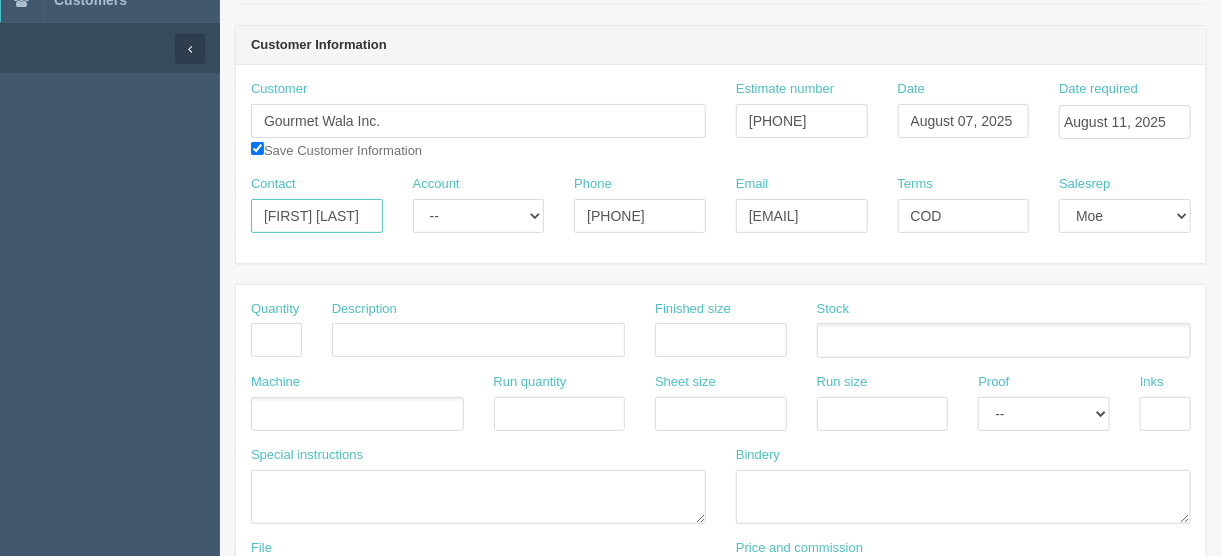 type on "[FIRST] [LAST]" 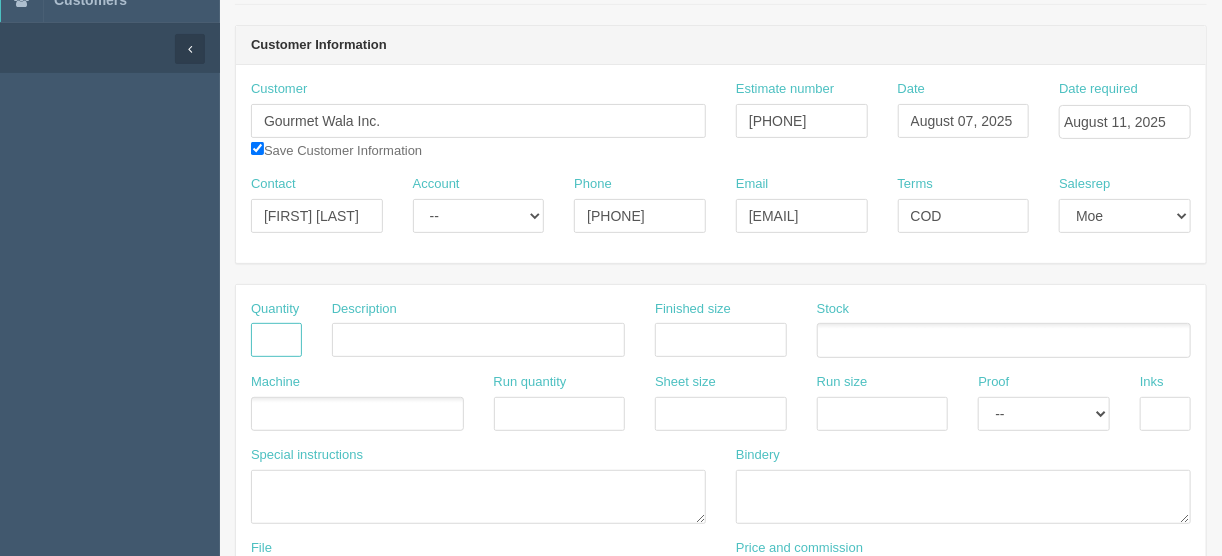 click at bounding box center (276, 340) 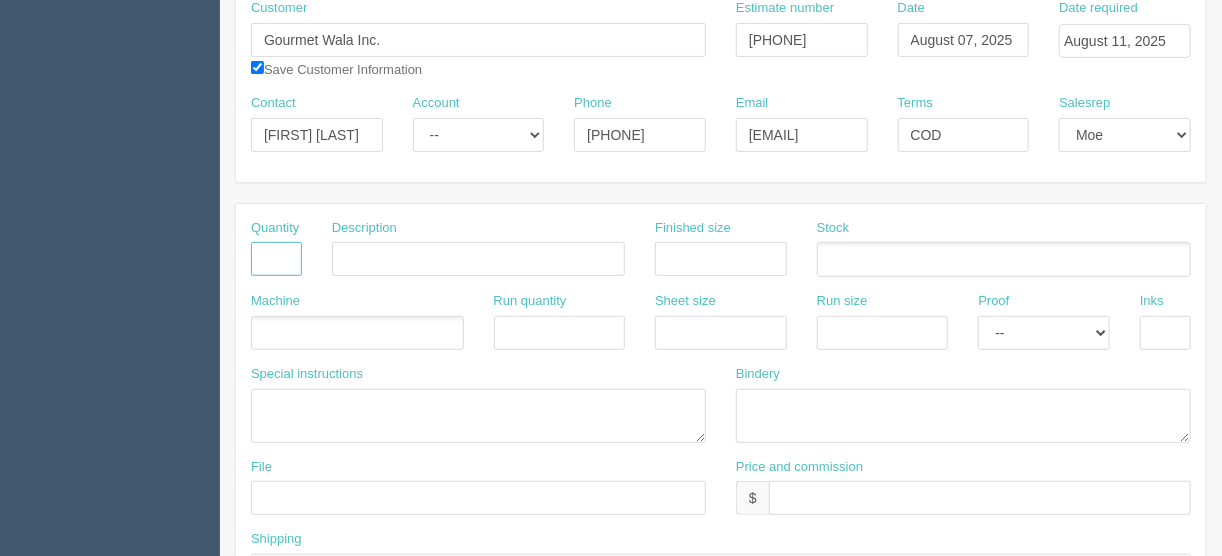 scroll, scrollTop: 400, scrollLeft: 0, axis: vertical 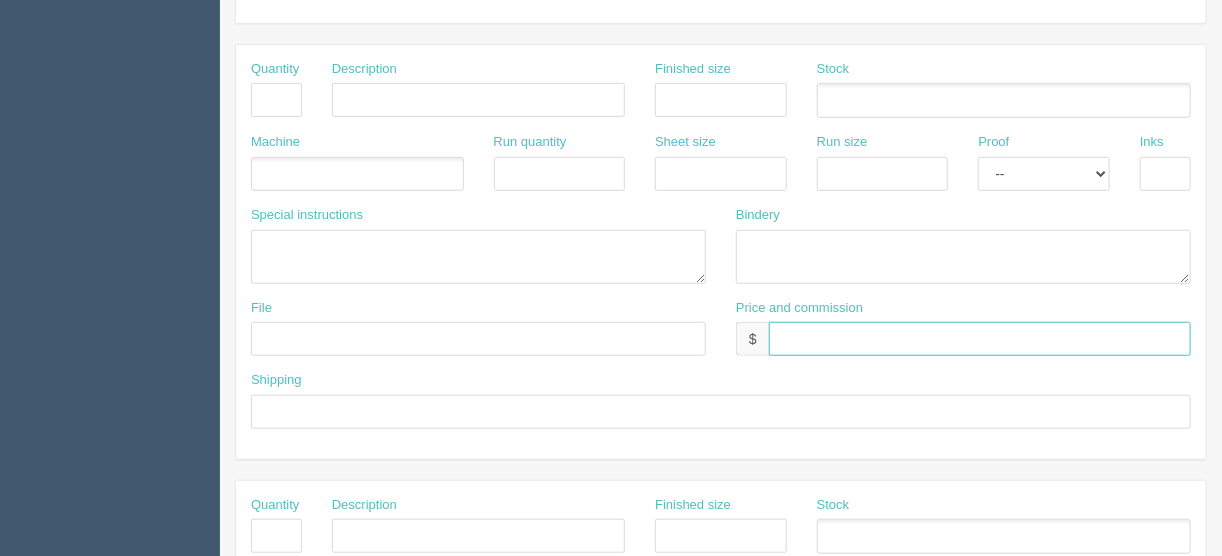 click at bounding box center [980, 339] 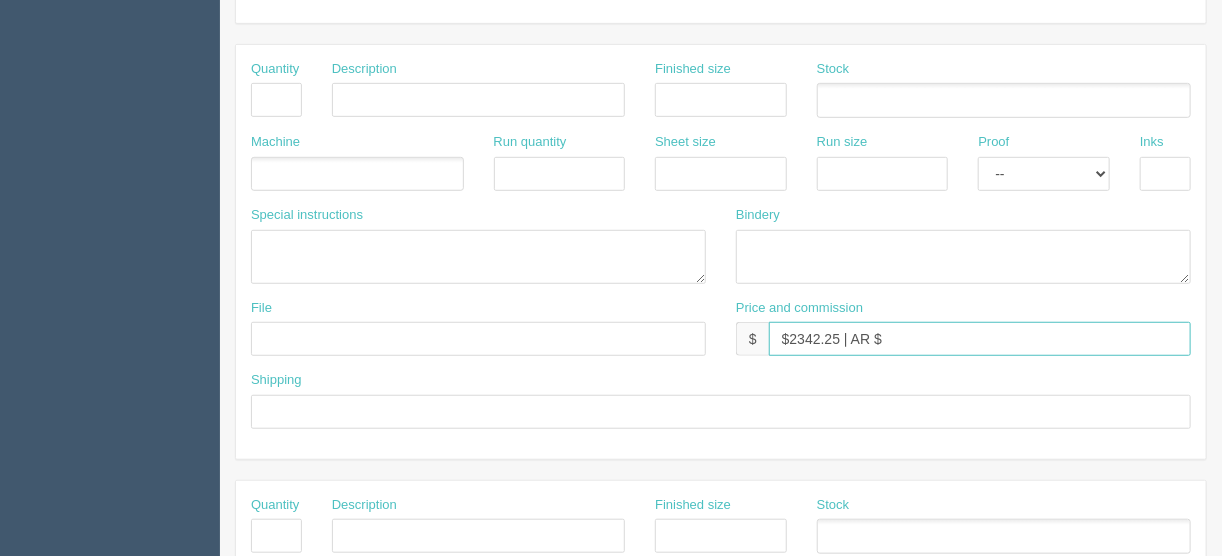 type on "$2342.25 | AR $" 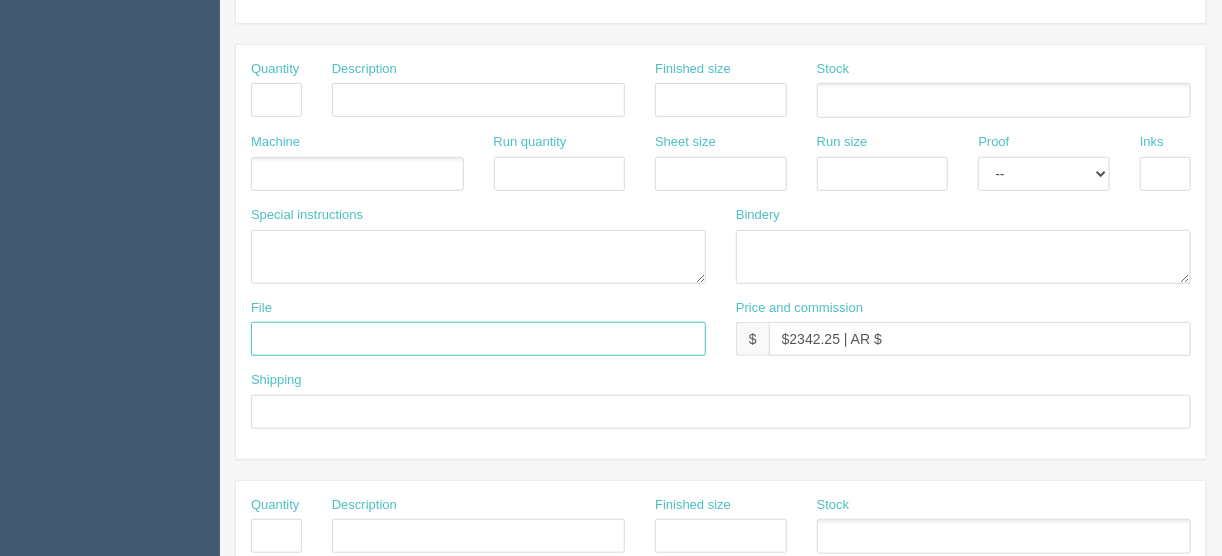 click at bounding box center [478, 339] 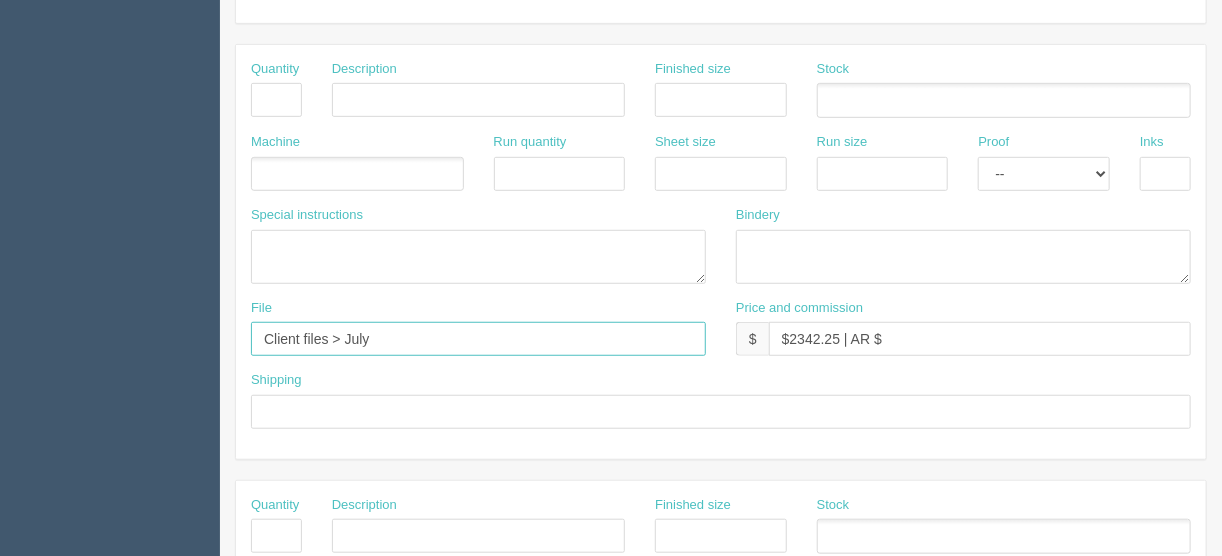 type on "Client Files > July 2025" 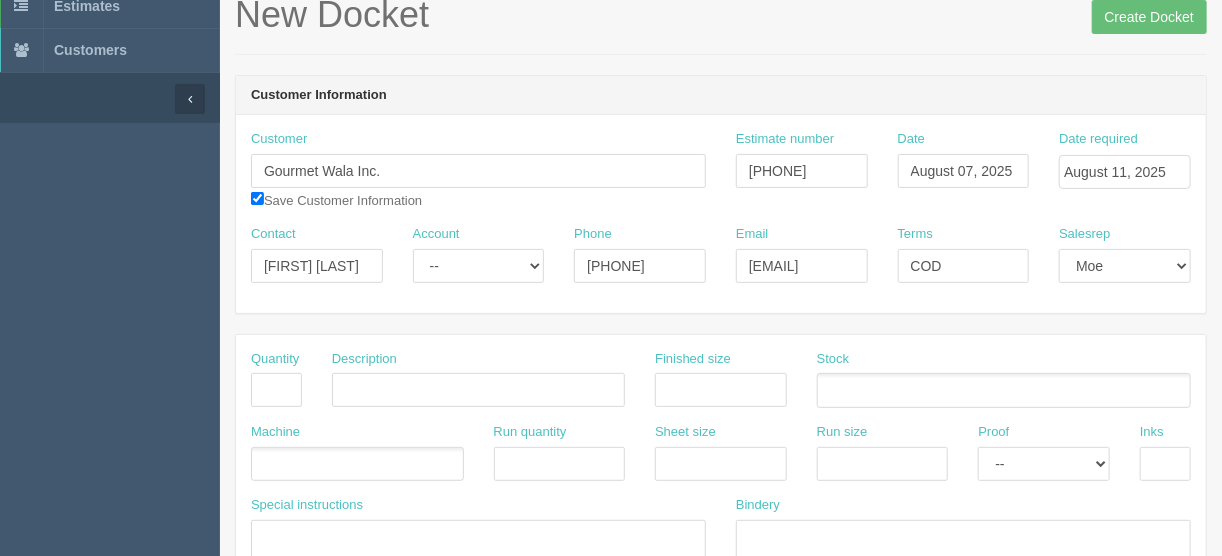 scroll, scrollTop: 240, scrollLeft: 0, axis: vertical 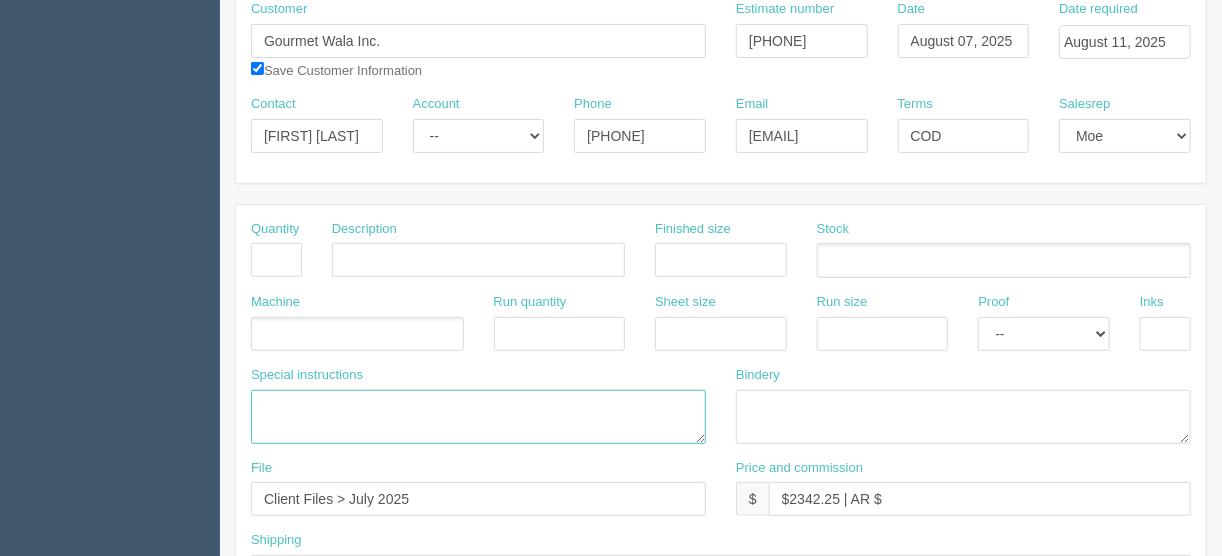 click at bounding box center (478, 417) 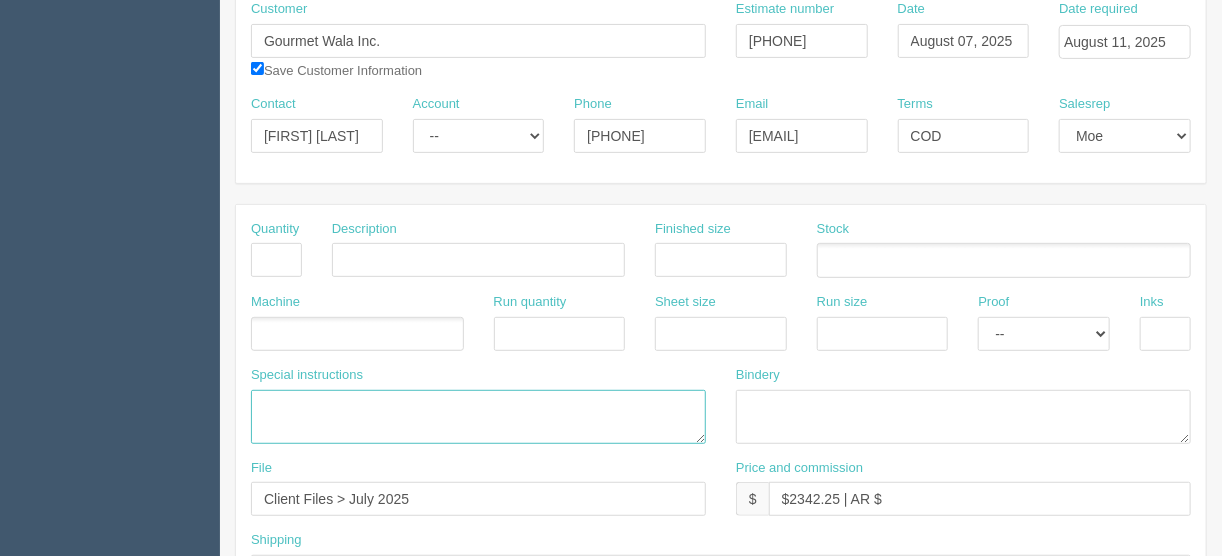 paste on "300 Pakora
2000 Plain Puri
1200 Spicy Puri
6500 Phulka Roti" 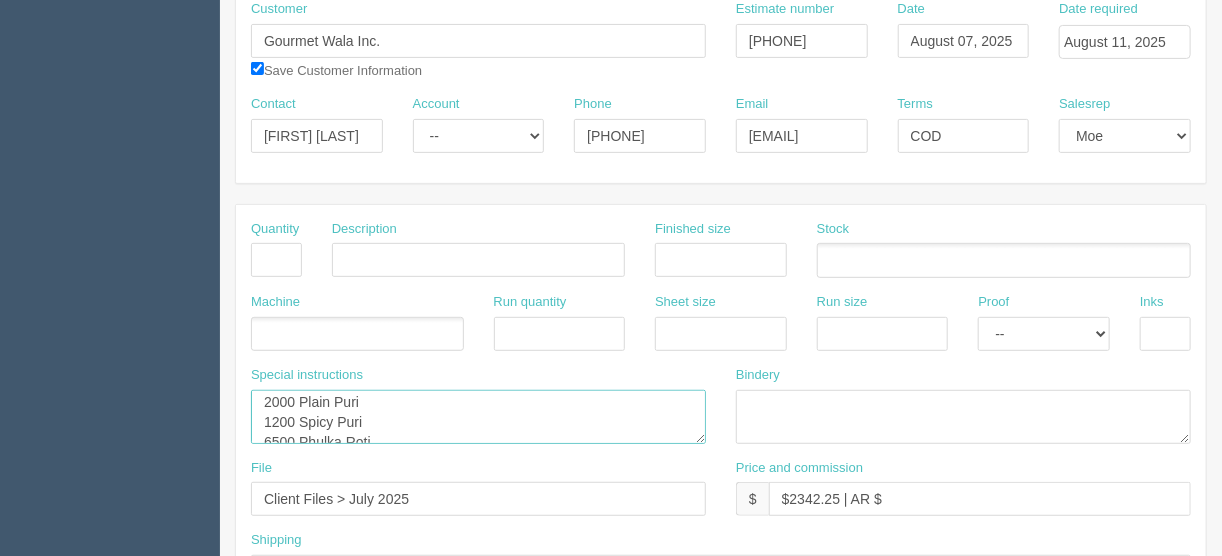 scroll, scrollTop: 39, scrollLeft: 0, axis: vertical 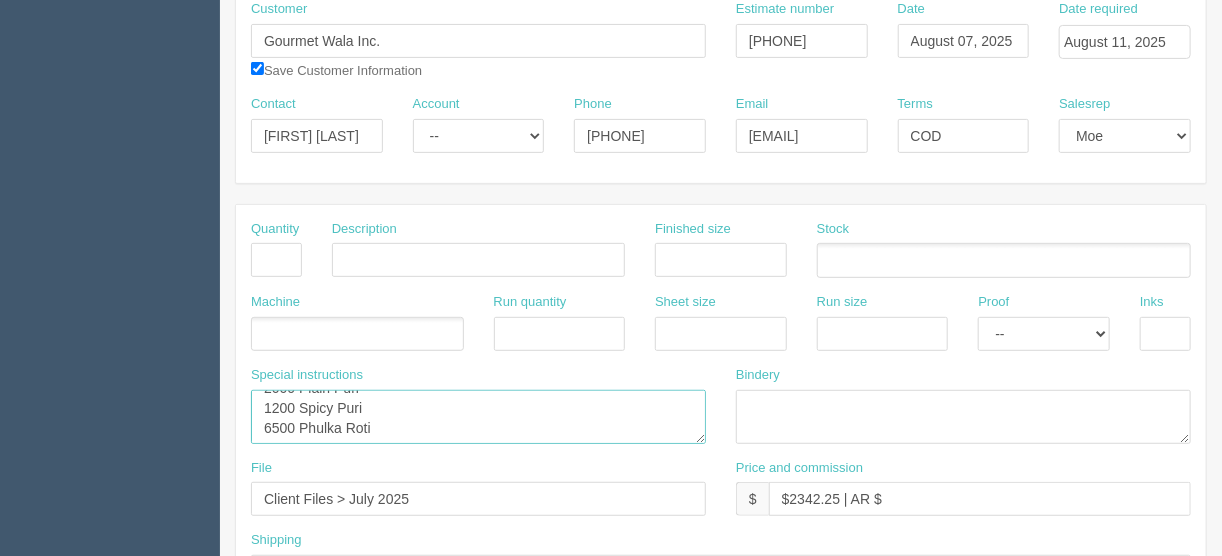 type on "300 Pakora
2000 Plain Puri
1200 Spicy Puri
6500 Phulka Roti" 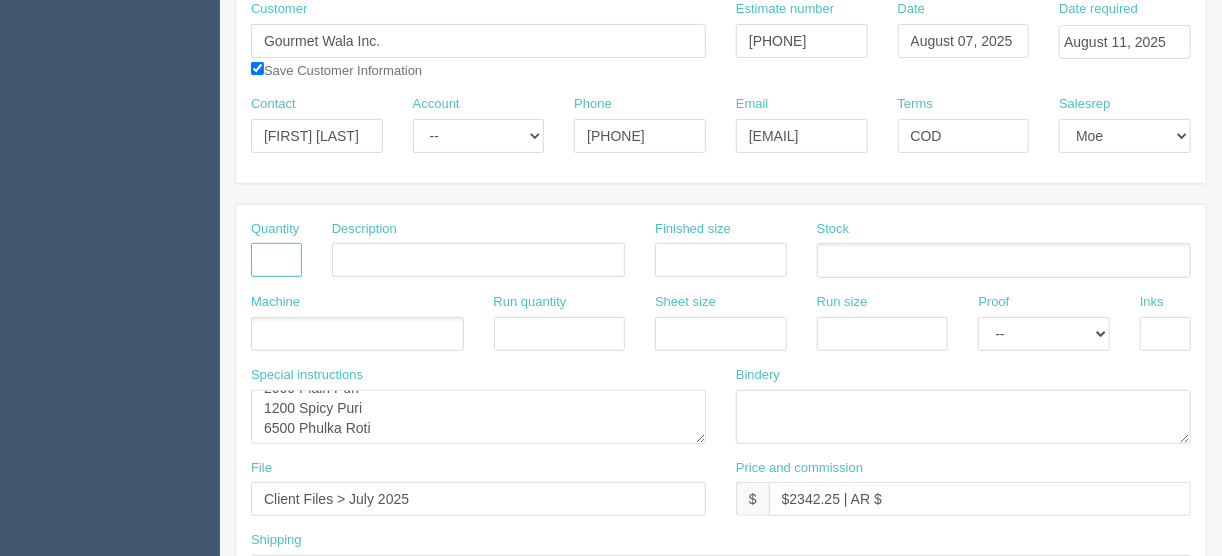 click at bounding box center [276, 260] 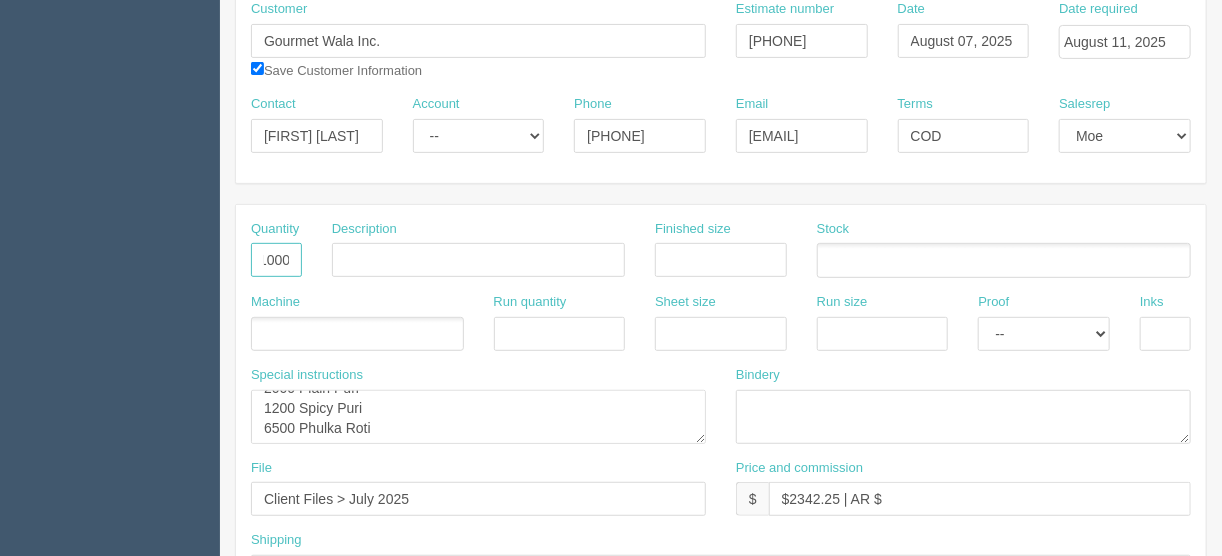 scroll, scrollTop: 0, scrollLeft: 13, axis: horizontal 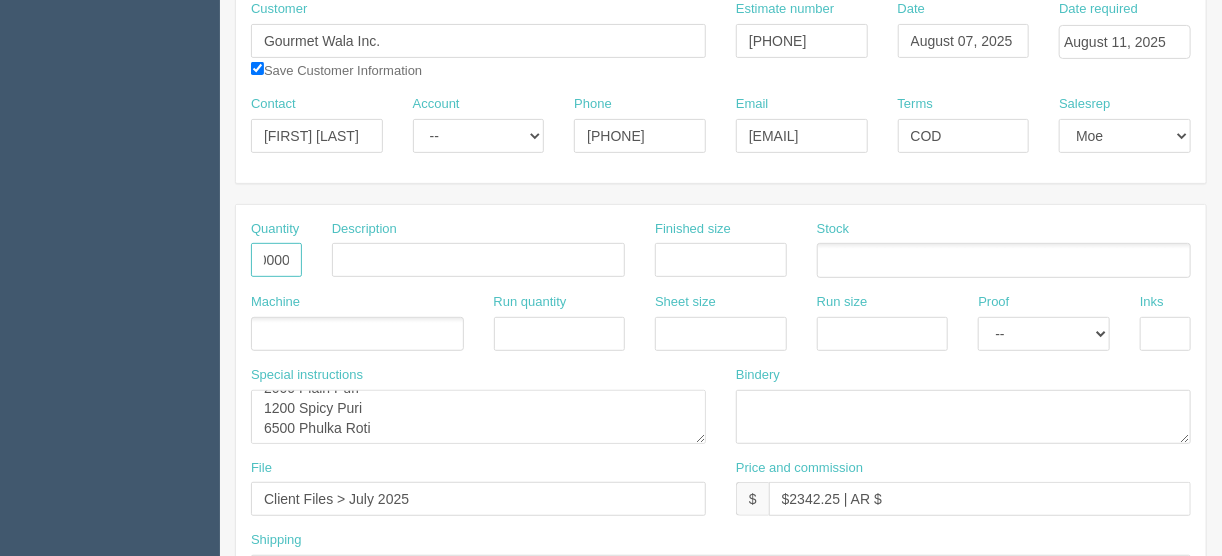 type on "10000" 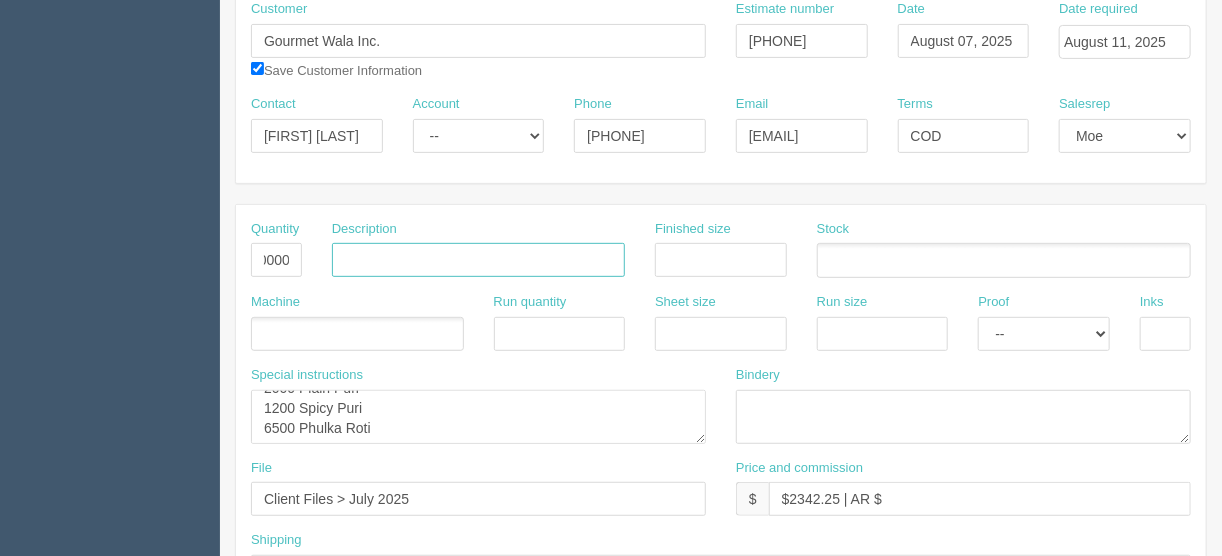 scroll, scrollTop: 0, scrollLeft: 0, axis: both 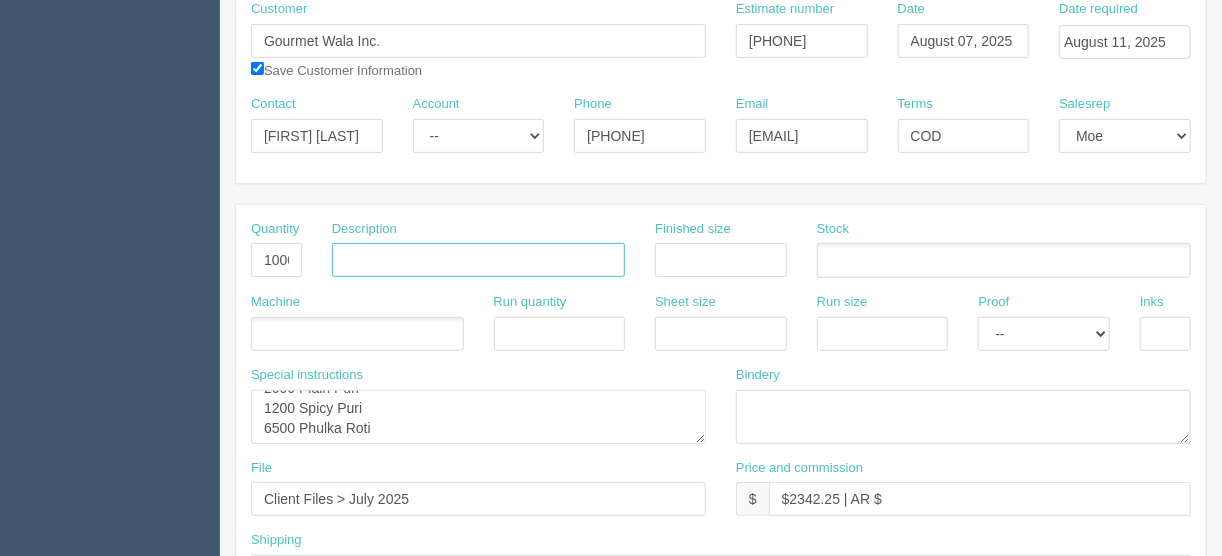 click at bounding box center [478, 260] 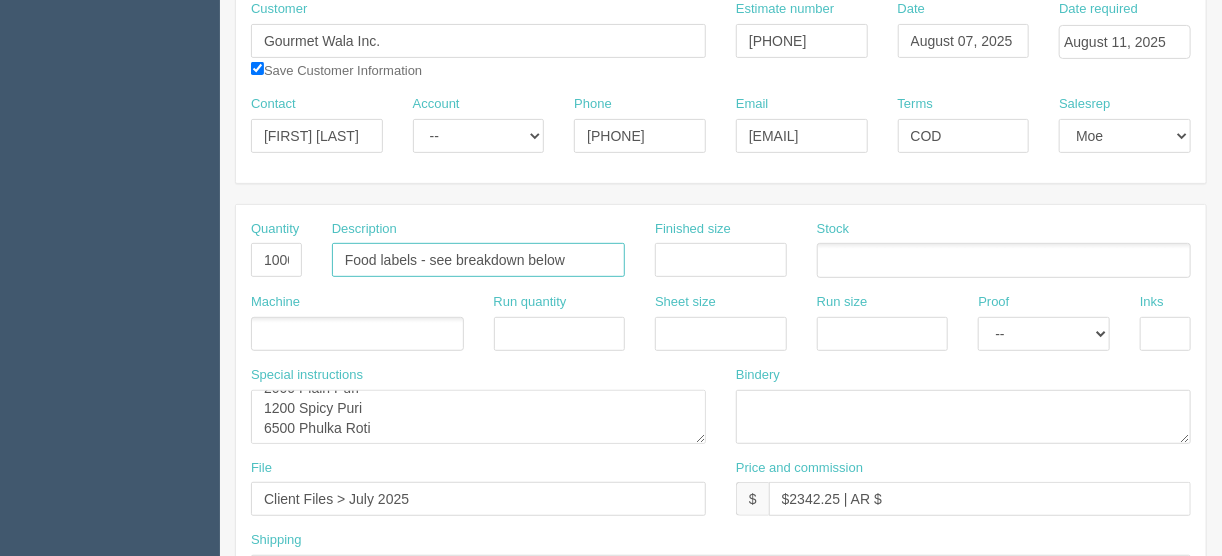 type on "Food labels - see breakdown below" 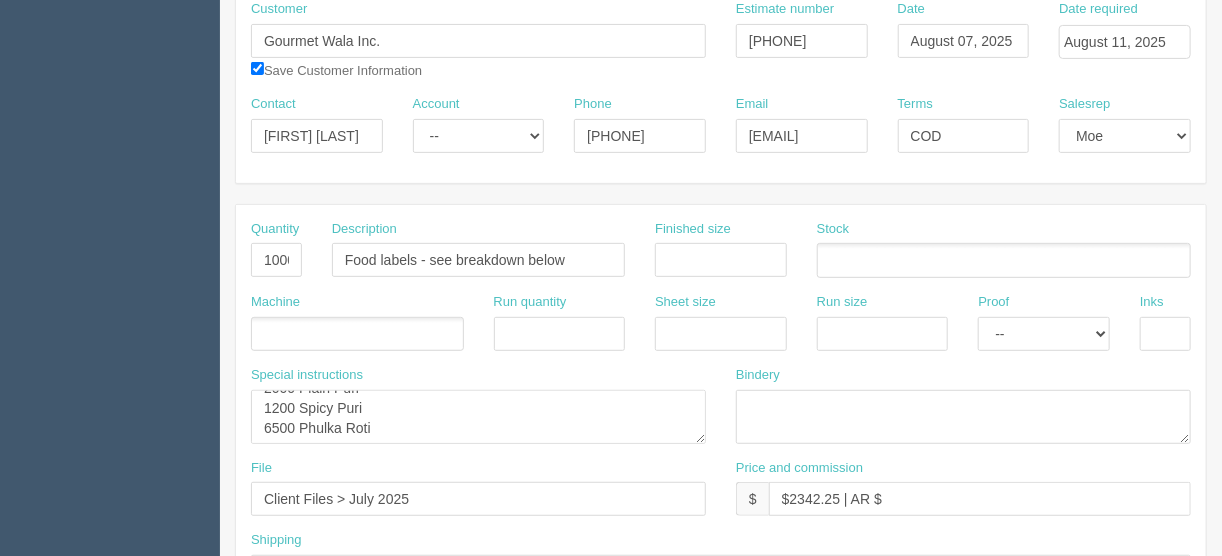 click at bounding box center [357, 334] 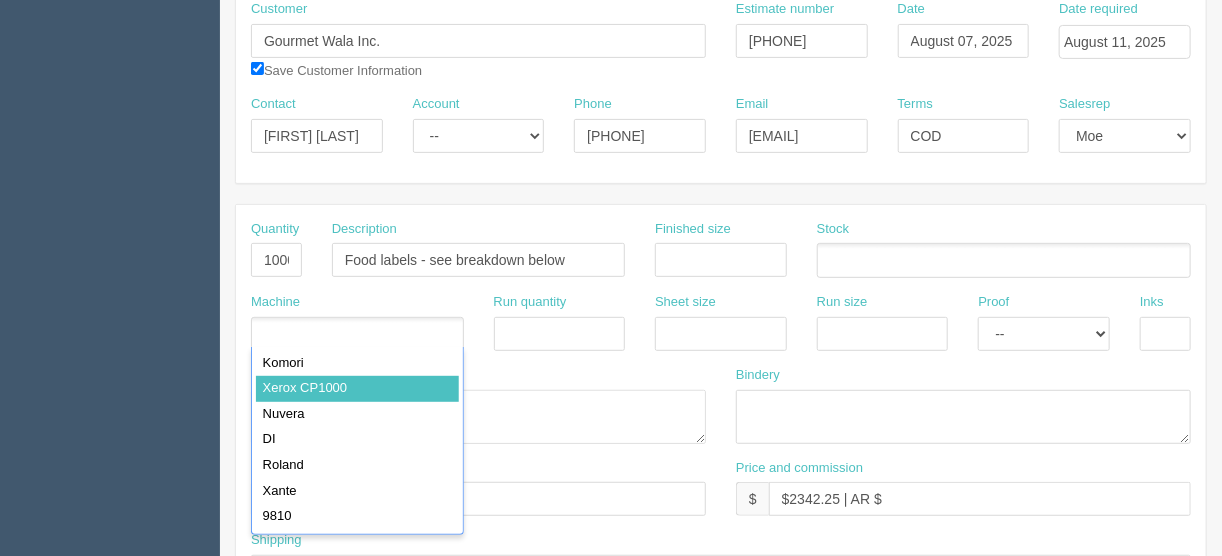 drag, startPoint x: 314, startPoint y: 381, endPoint x: 360, endPoint y: 380, distance: 46.010868 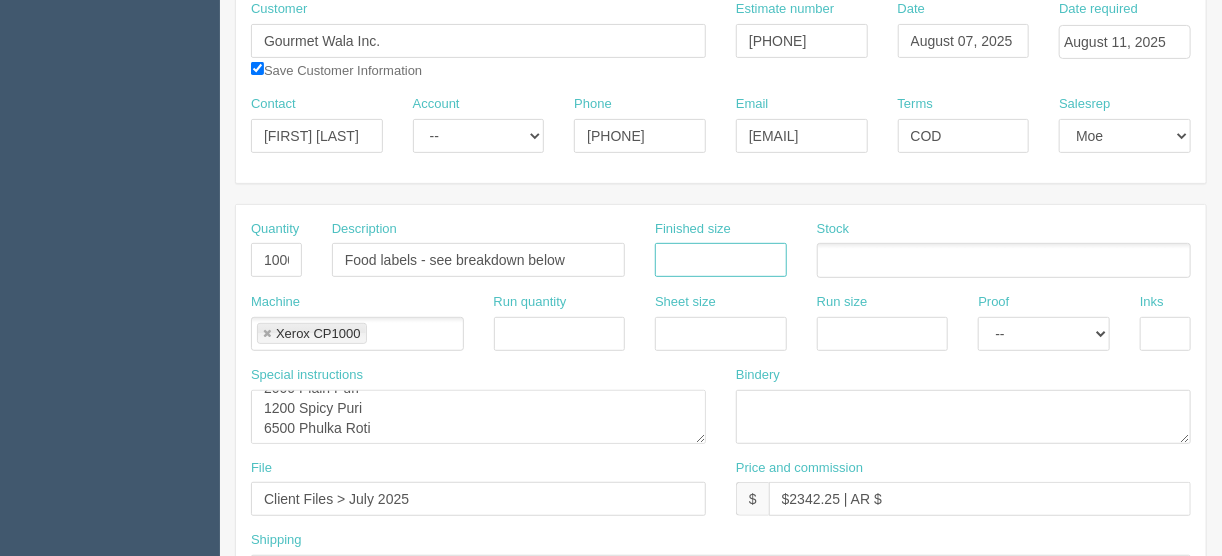 click at bounding box center [721, 260] 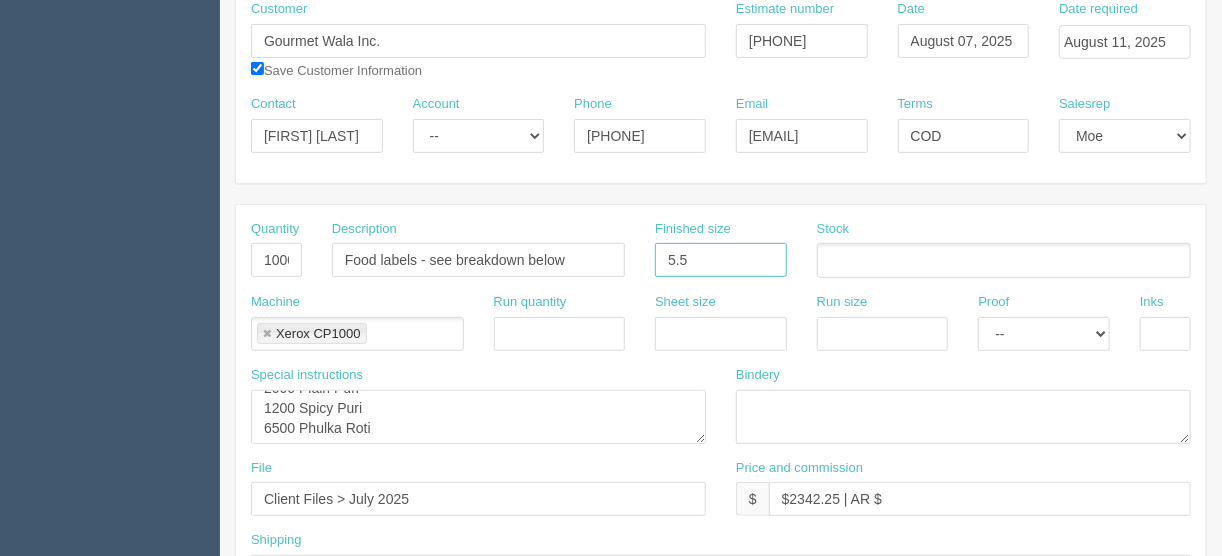 type on "5.5" x 5.5"" 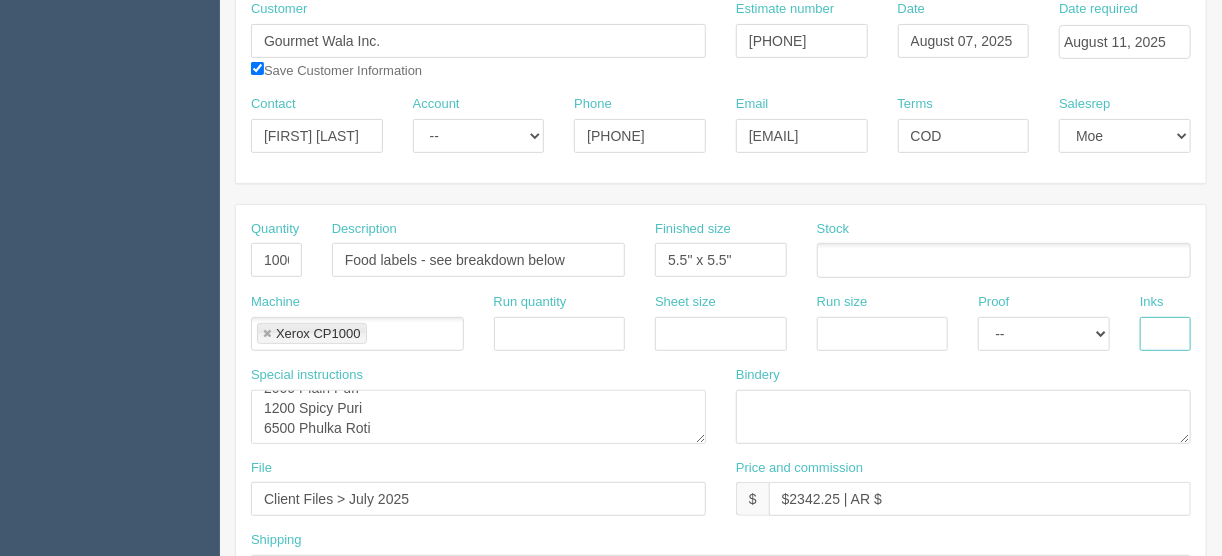 click at bounding box center (1165, 334) 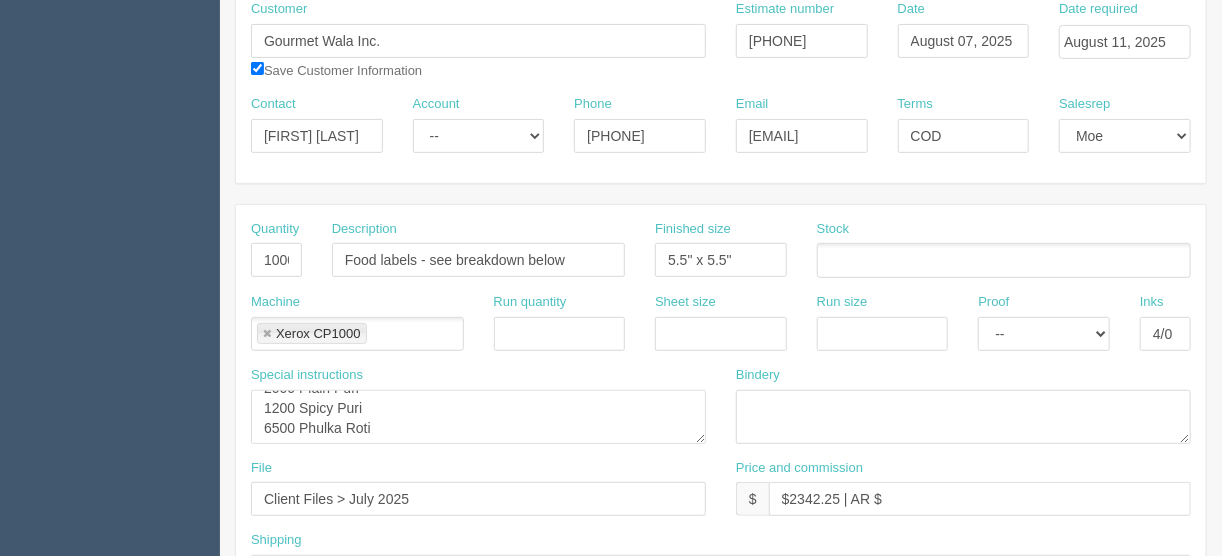 click at bounding box center [1004, 260] 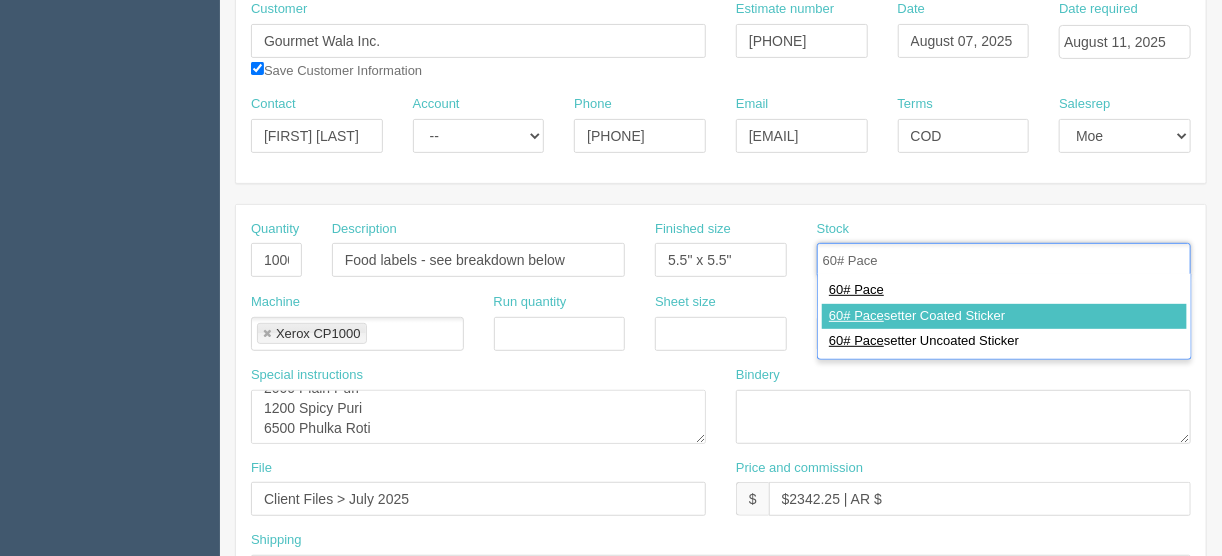 type on "60# Pace" 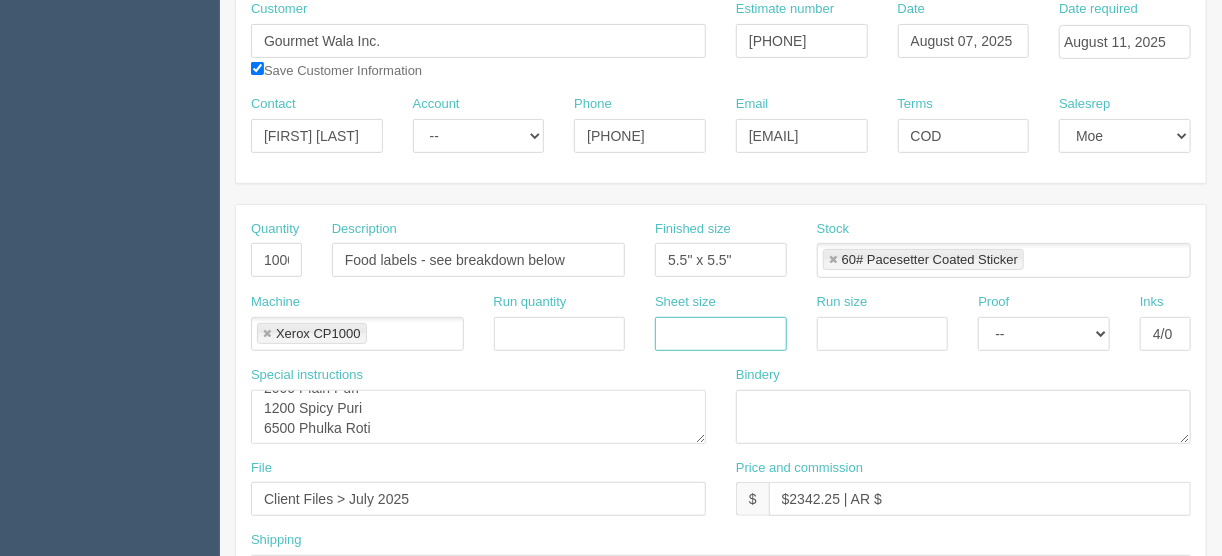 click at bounding box center (721, 334) 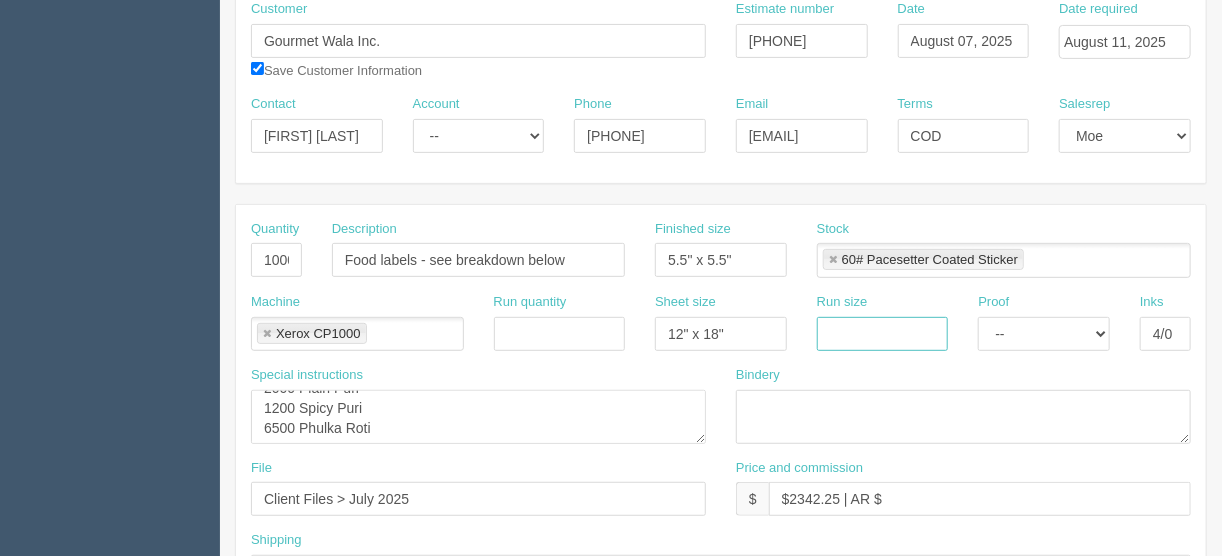 click at bounding box center [883, 334] 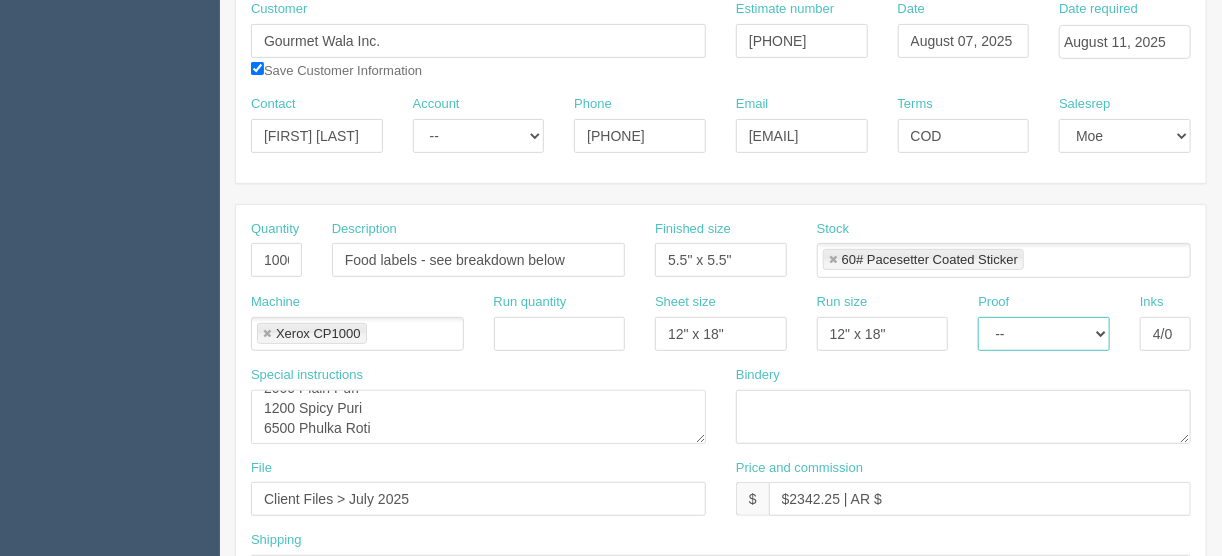 click on "--
Email
Hard Copy" at bounding box center (1044, 334) 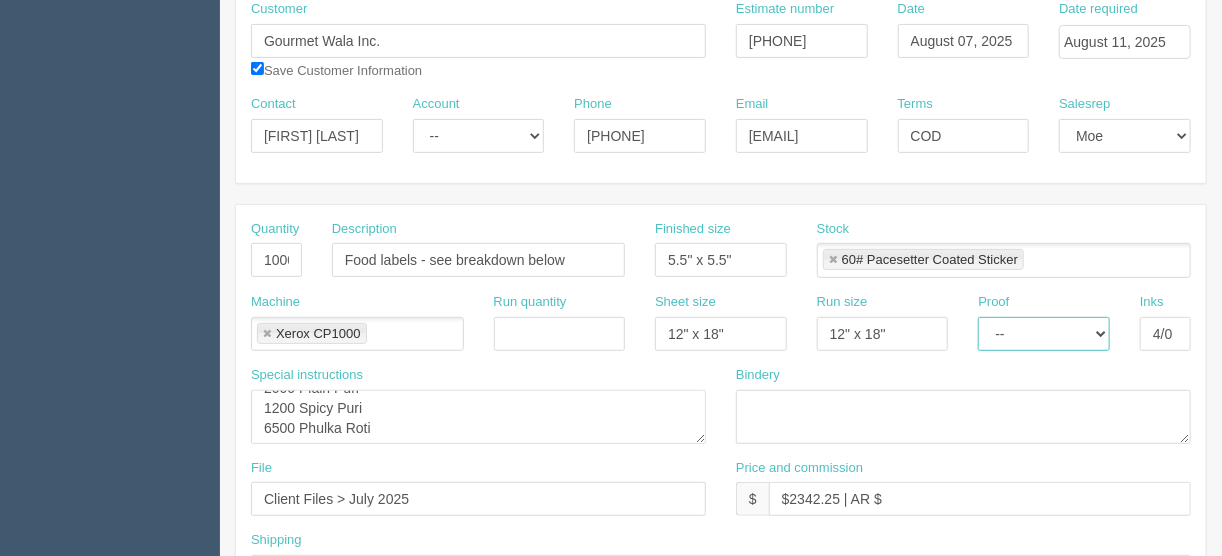 select on "Hard Copy" 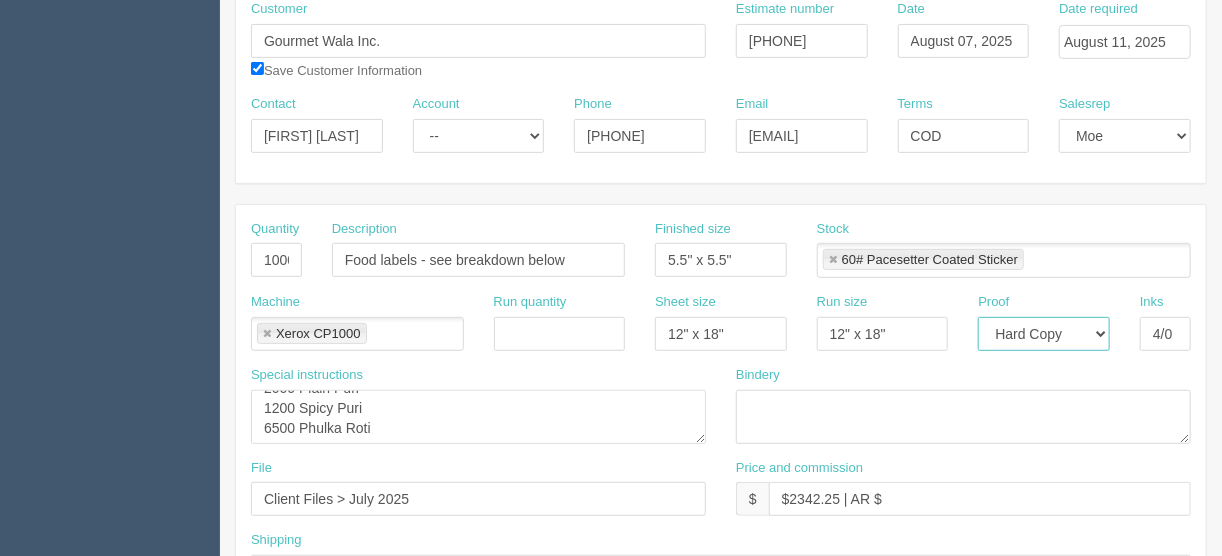 click on "--
Email
Hard Copy" at bounding box center (1044, 334) 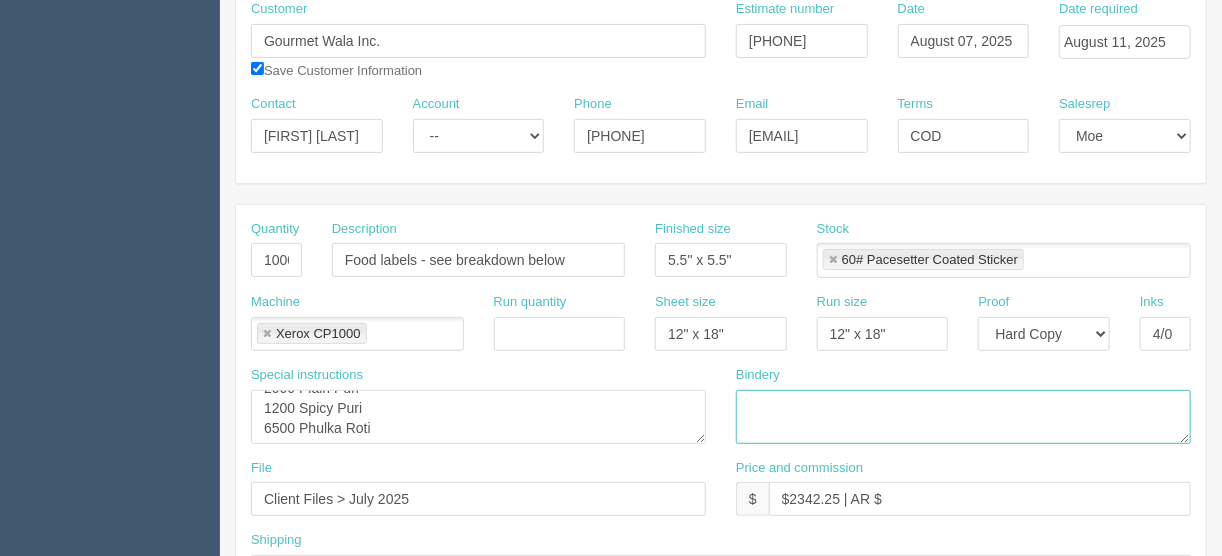 click at bounding box center [963, 417] 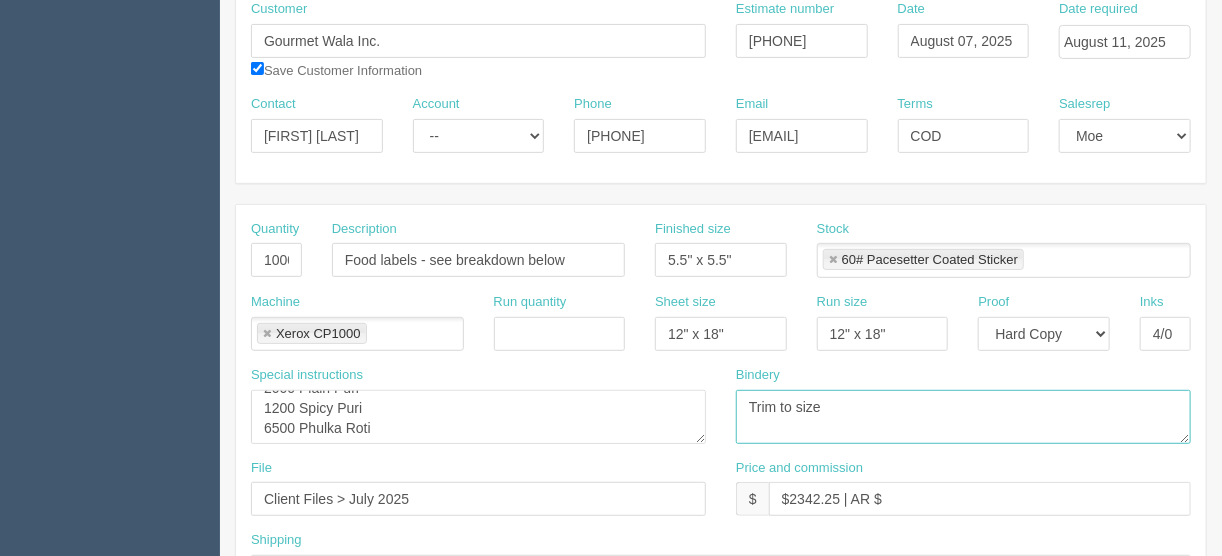 type on "Trim to size" 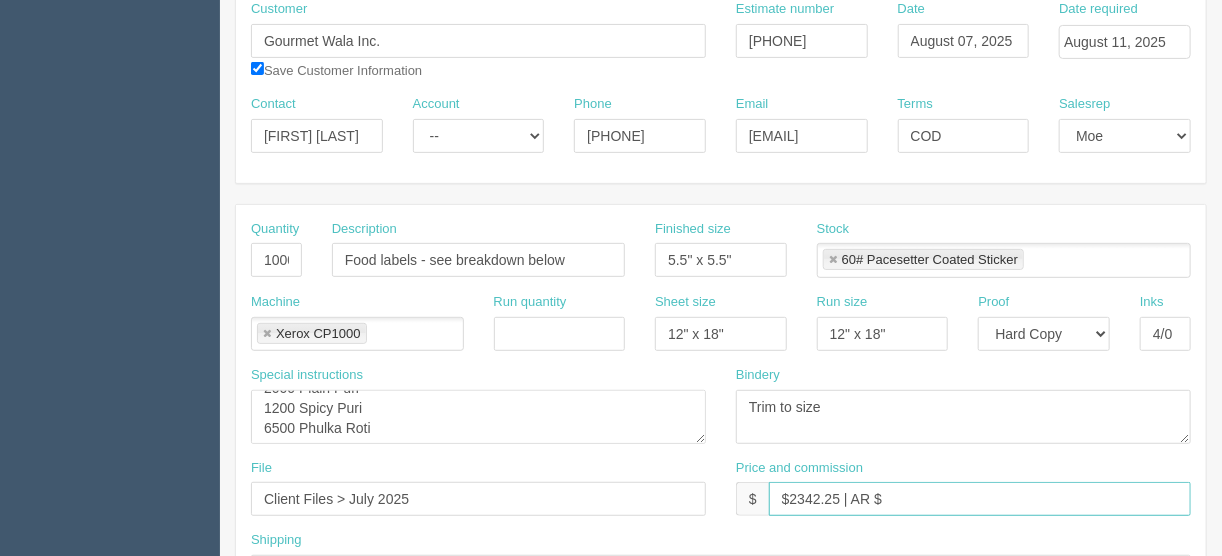 click on "$2342.25 | AR $" at bounding box center (980, 499) 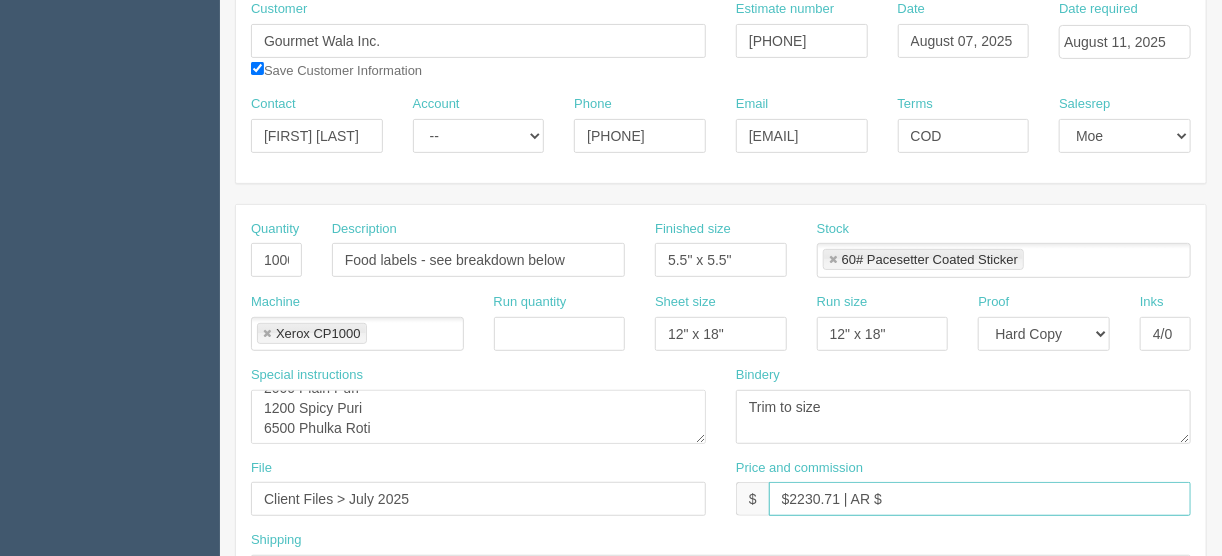 click on "$2230.71 | AR $" at bounding box center [980, 499] 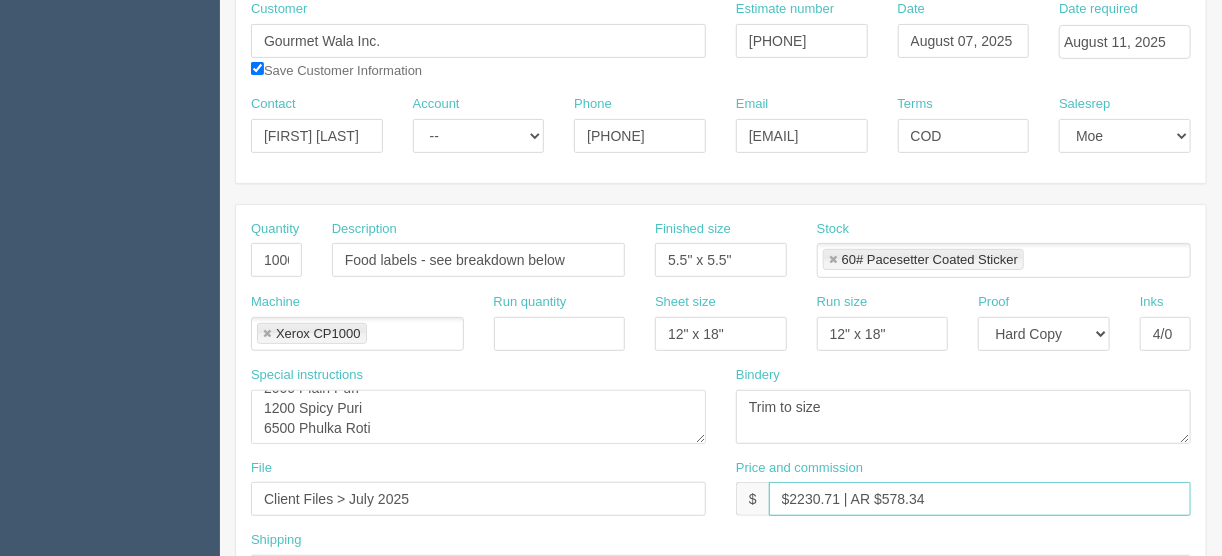 type on "$2230.71 | AR $578.34" 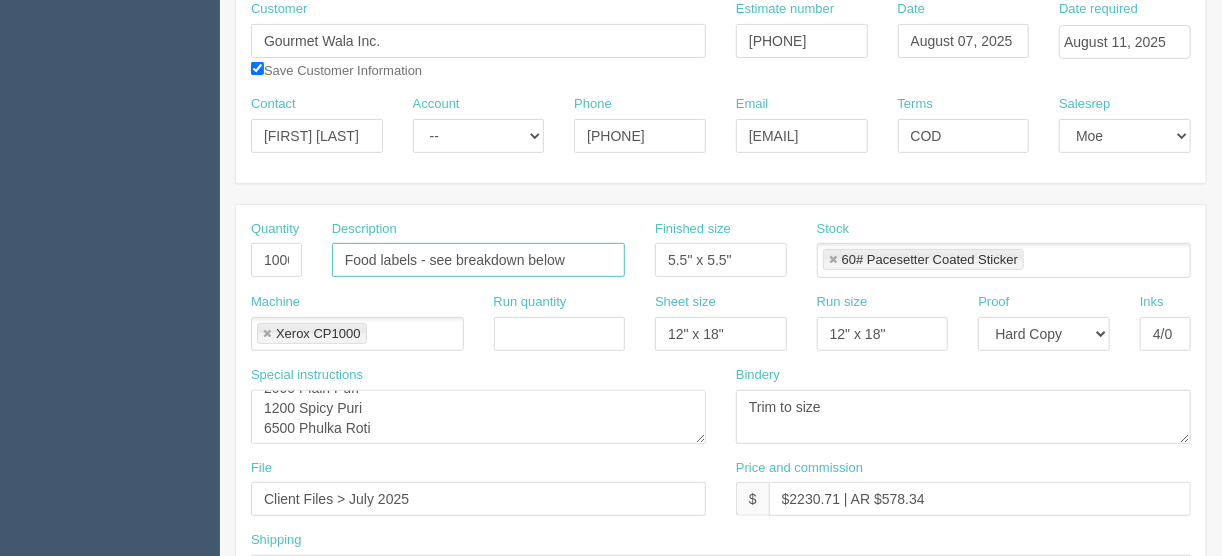 drag, startPoint x: 456, startPoint y: 253, endPoint x: 469, endPoint y: 265, distance: 17.691807 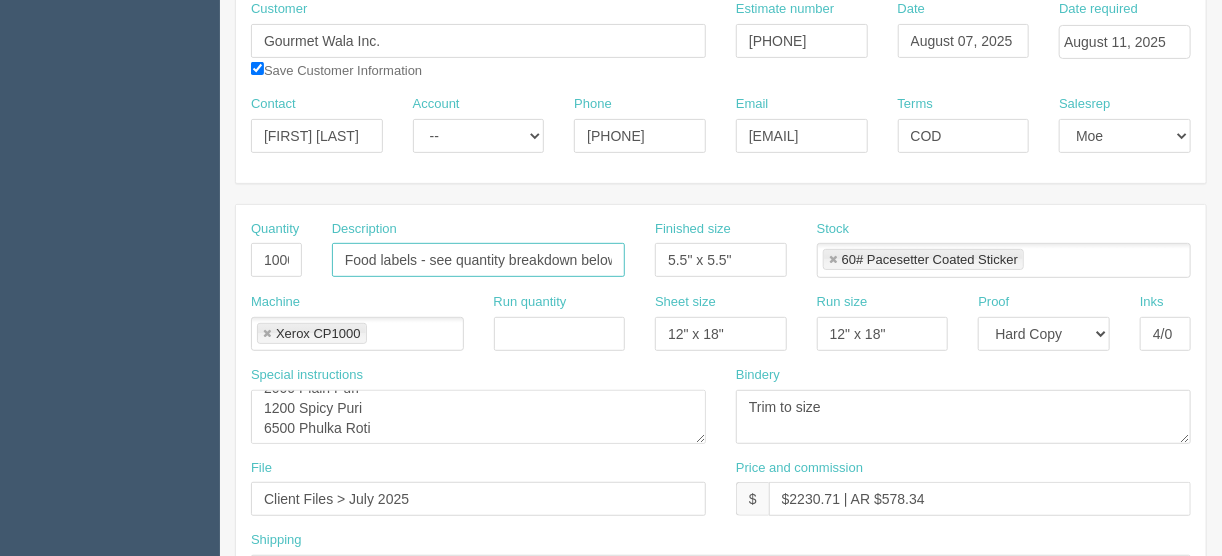 scroll, scrollTop: 400, scrollLeft: 0, axis: vertical 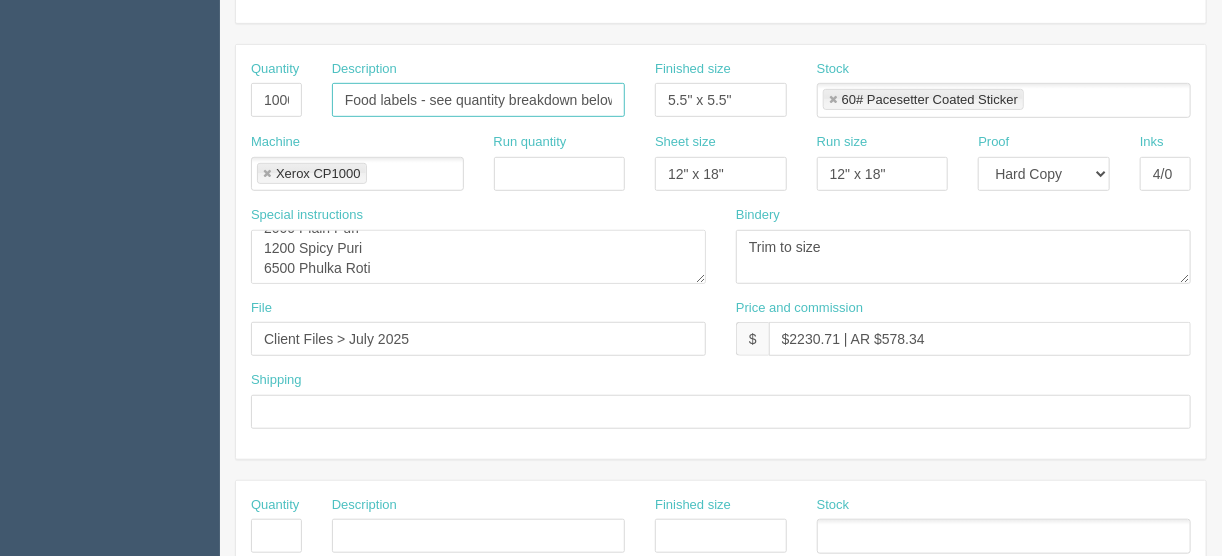 type on "Food labels - see quantity breakdown below" 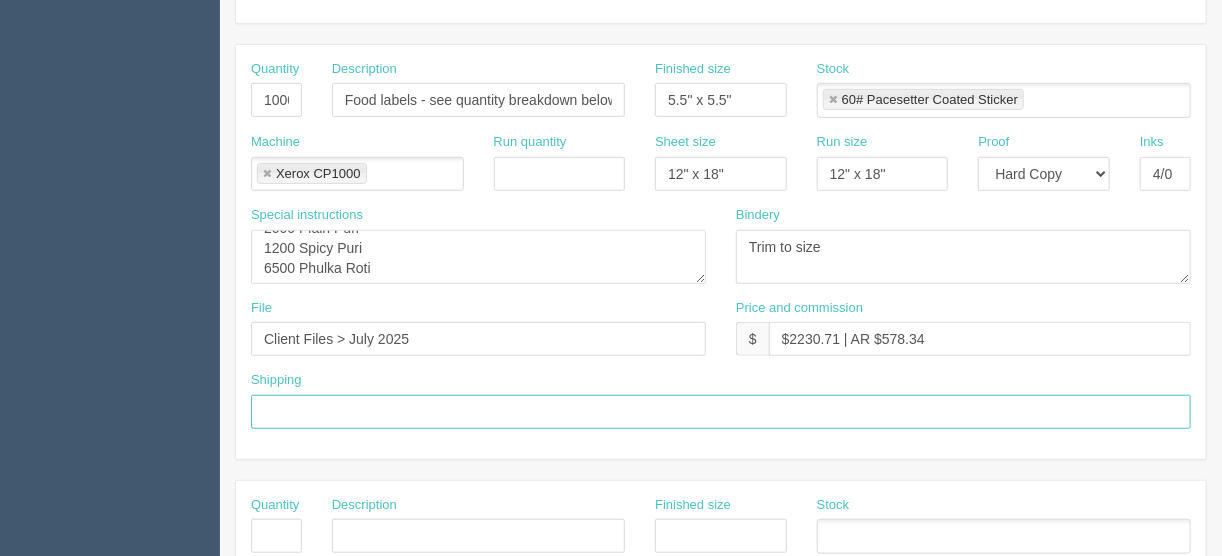 click at bounding box center (721, 412) 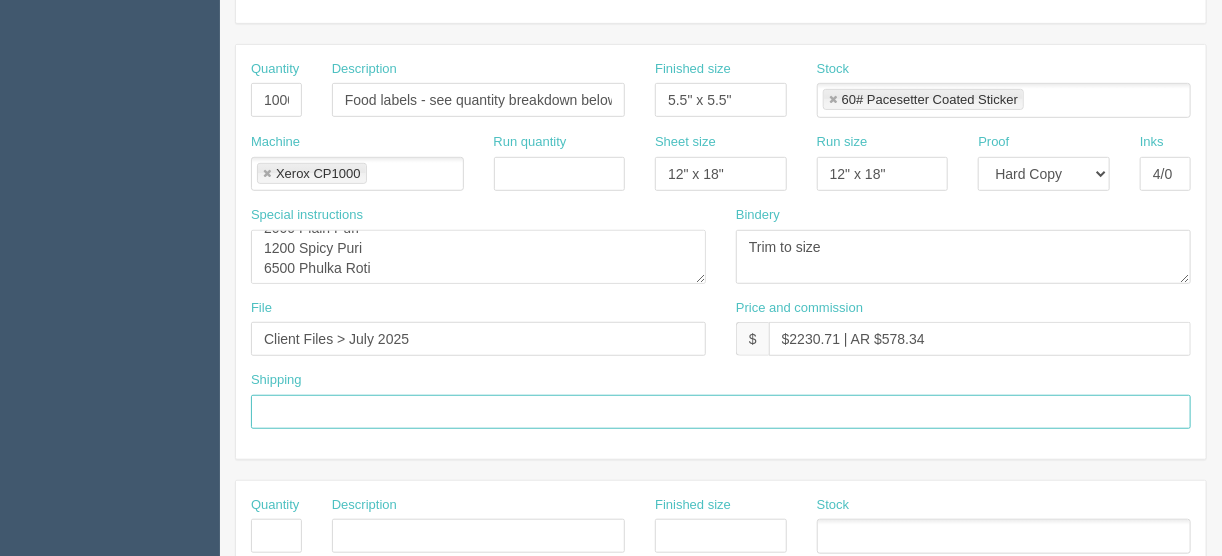 type on "Call/email when ready" 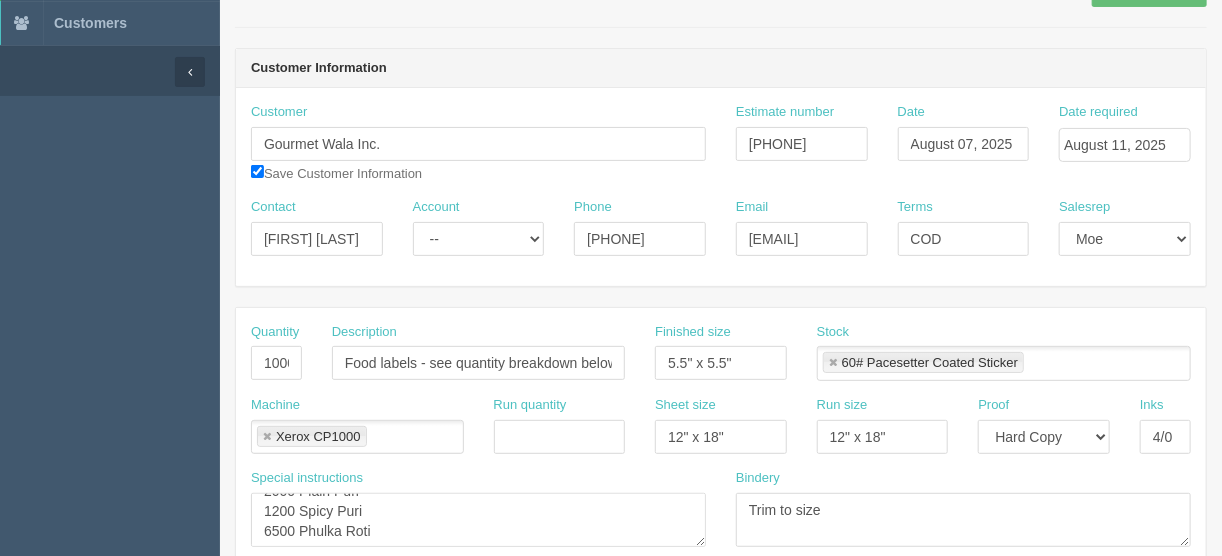 scroll, scrollTop: 0, scrollLeft: 0, axis: both 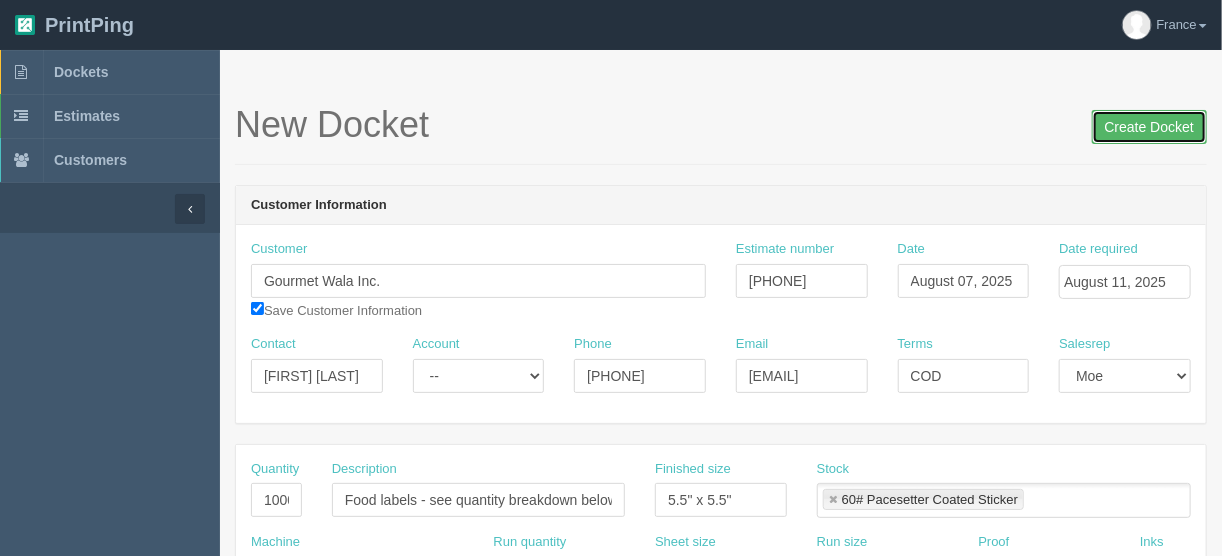 click on "Create Docket" at bounding box center (1149, 127) 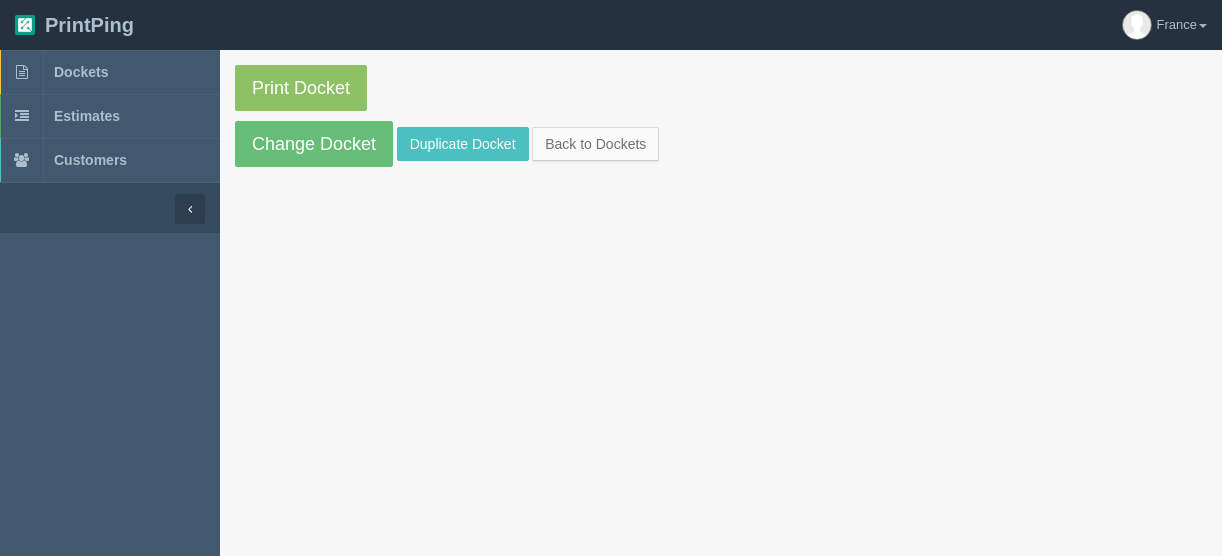 scroll, scrollTop: 0, scrollLeft: 0, axis: both 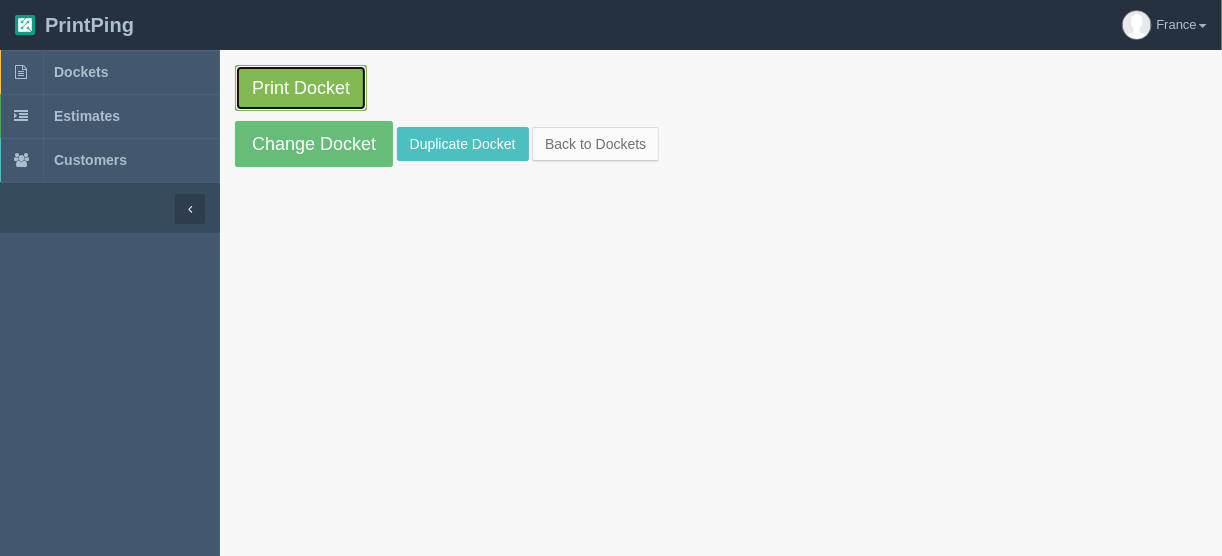 click on "Print Docket" at bounding box center [301, 88] 